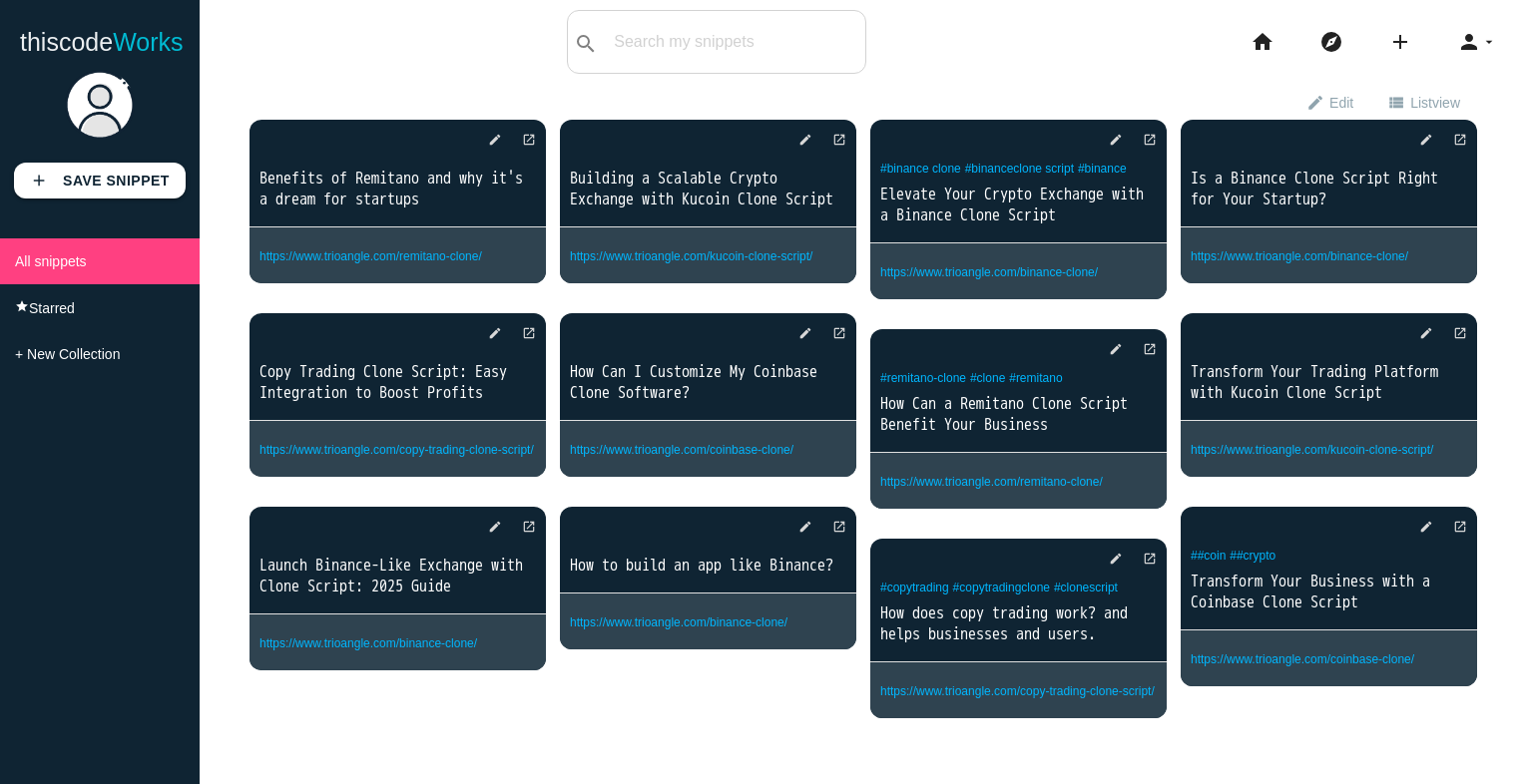 scroll, scrollTop: 0, scrollLeft: 0, axis: both 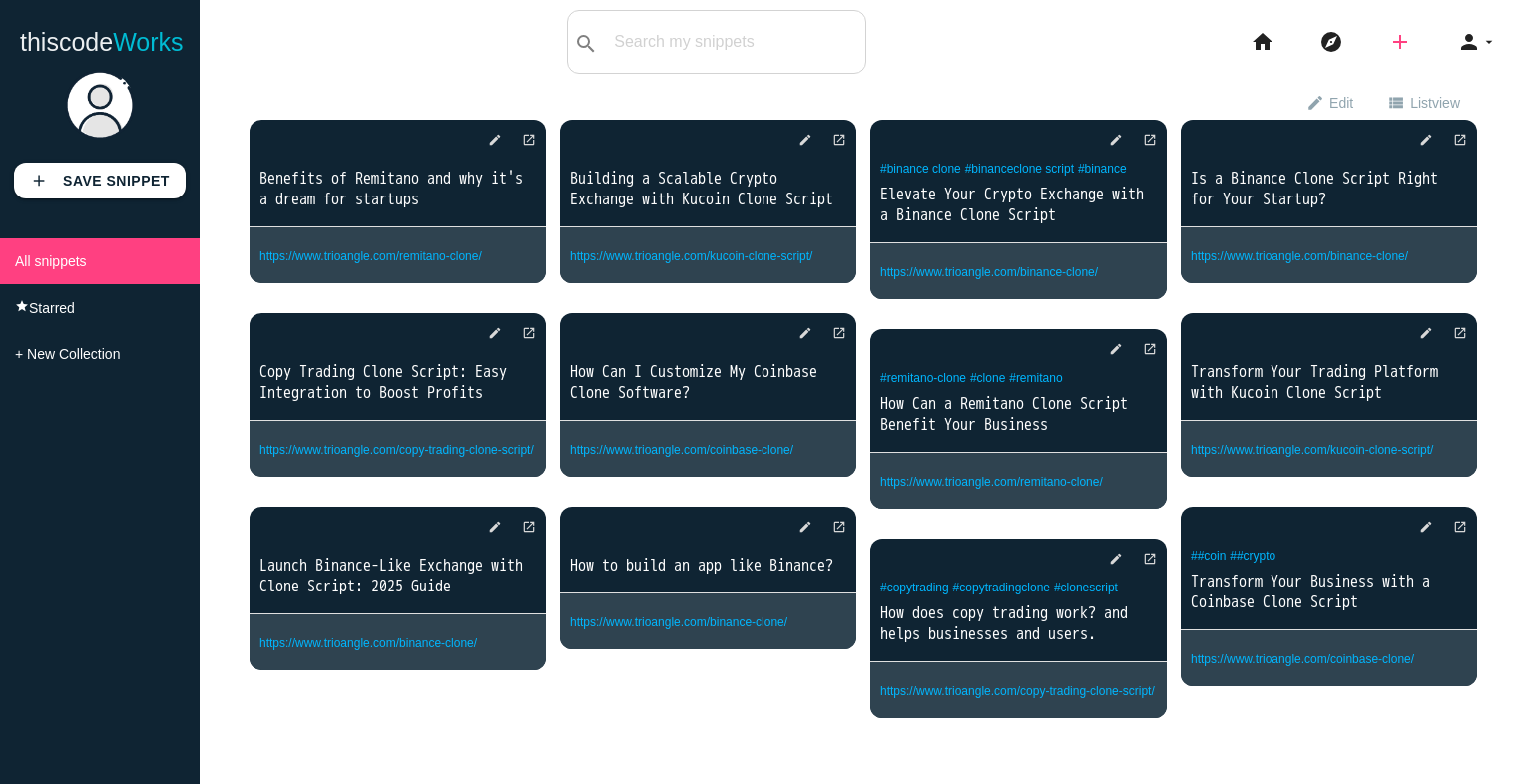 click on "add" at bounding box center [1400, 42] 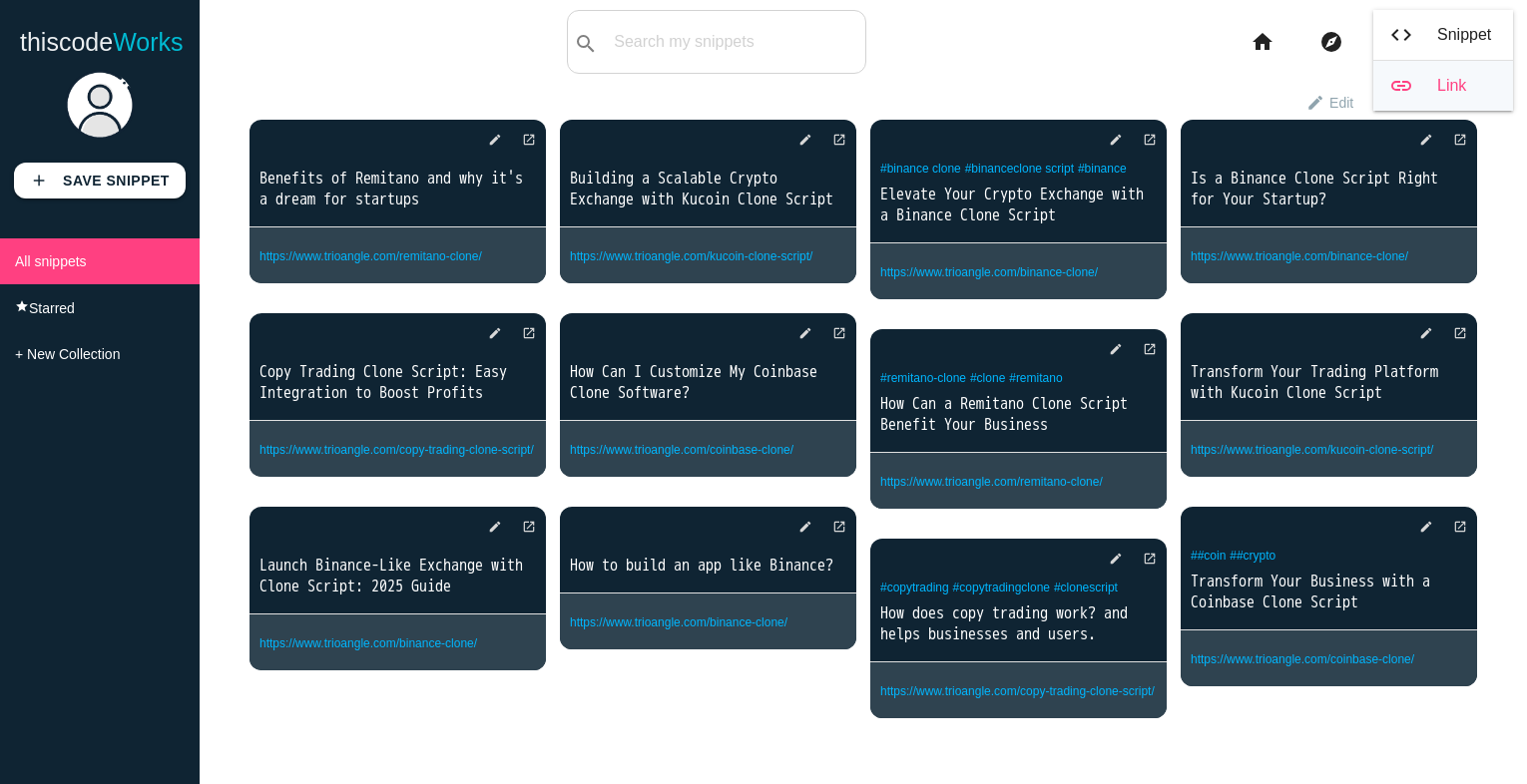 click on "link Link" at bounding box center [1443, 86] 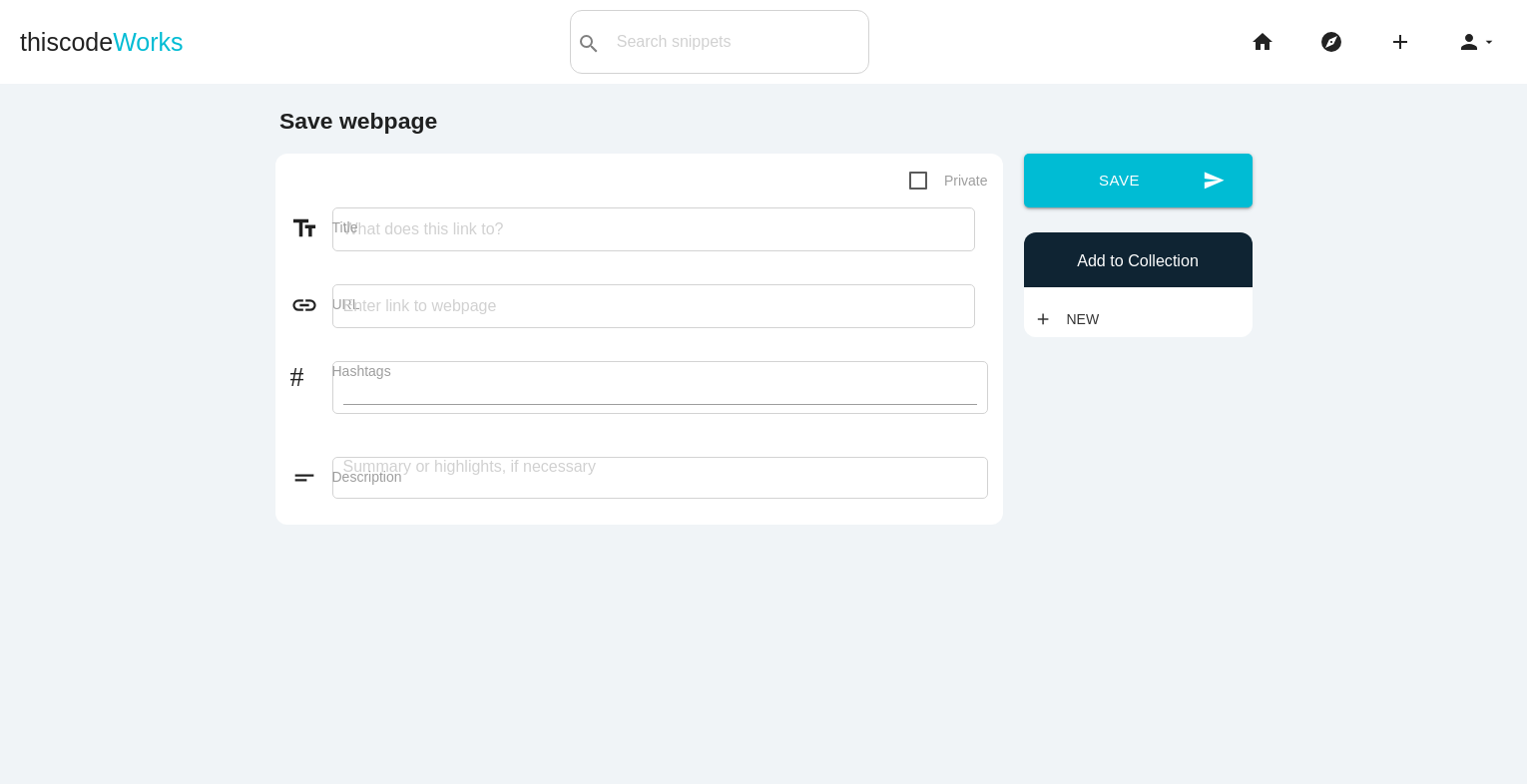 scroll, scrollTop: 0, scrollLeft: 0, axis: both 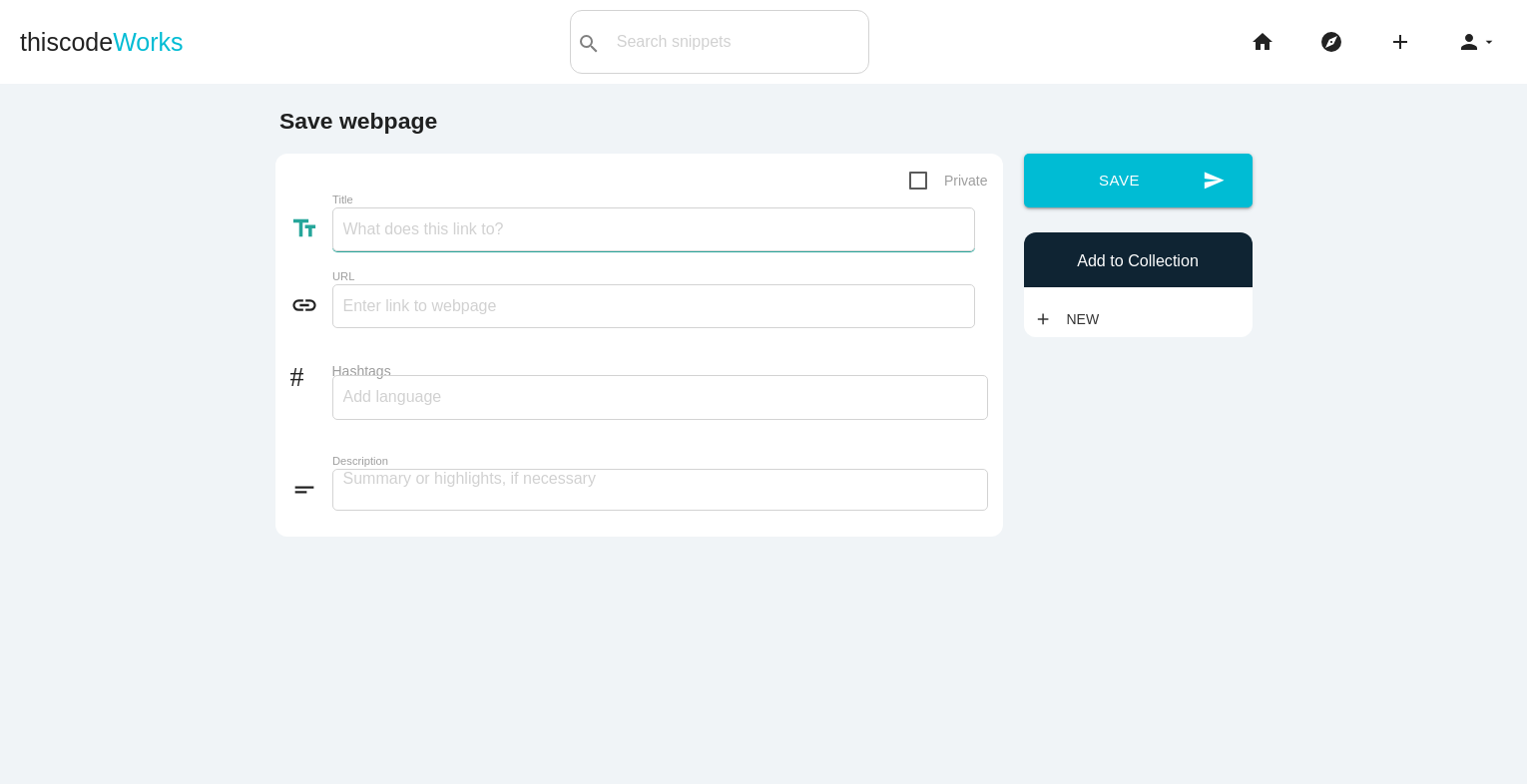 click on "Title" at bounding box center (654, 229) 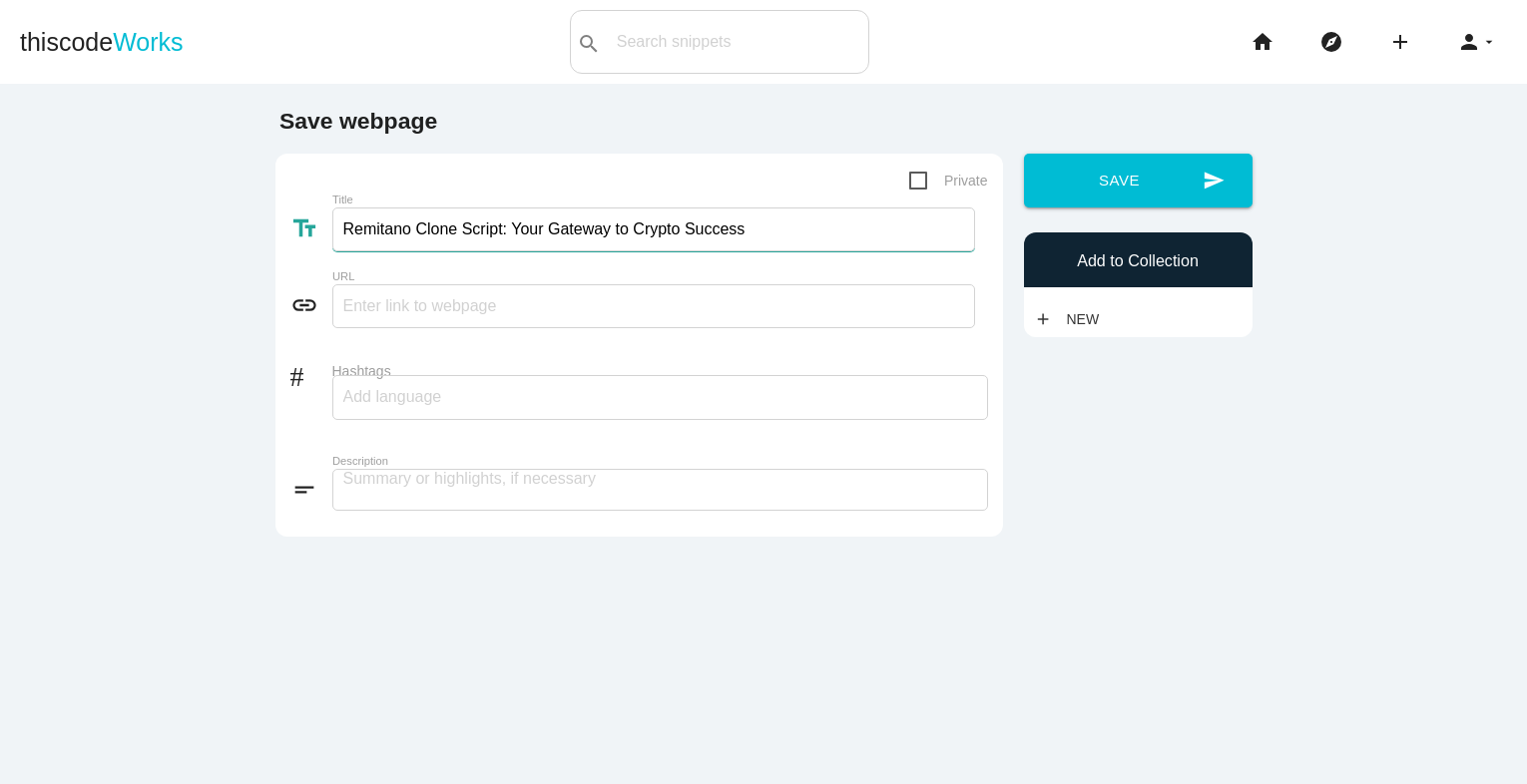 type on "Remitano Clone Script: Your Gateway to Crypto Success" 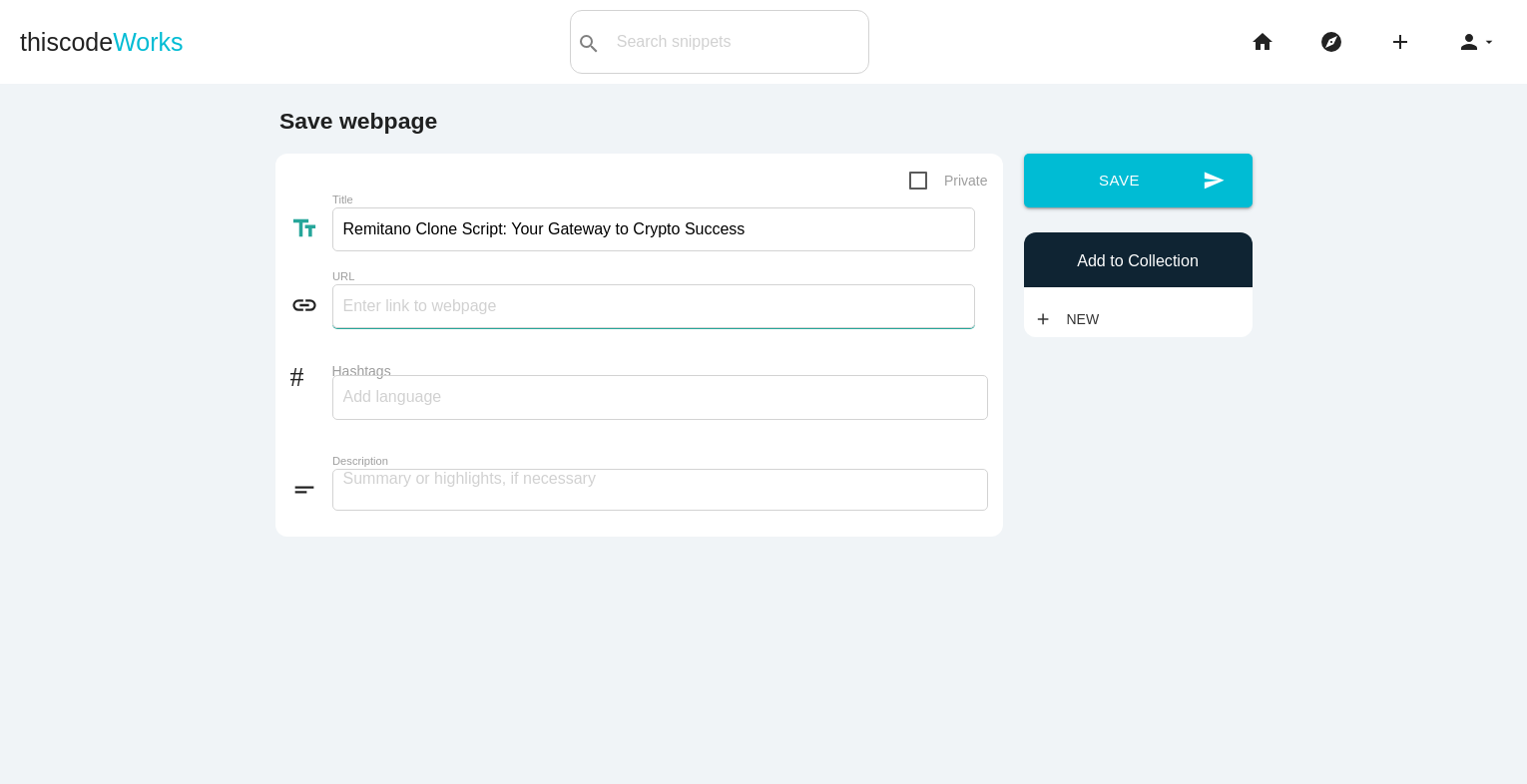 click at bounding box center (654, 306) 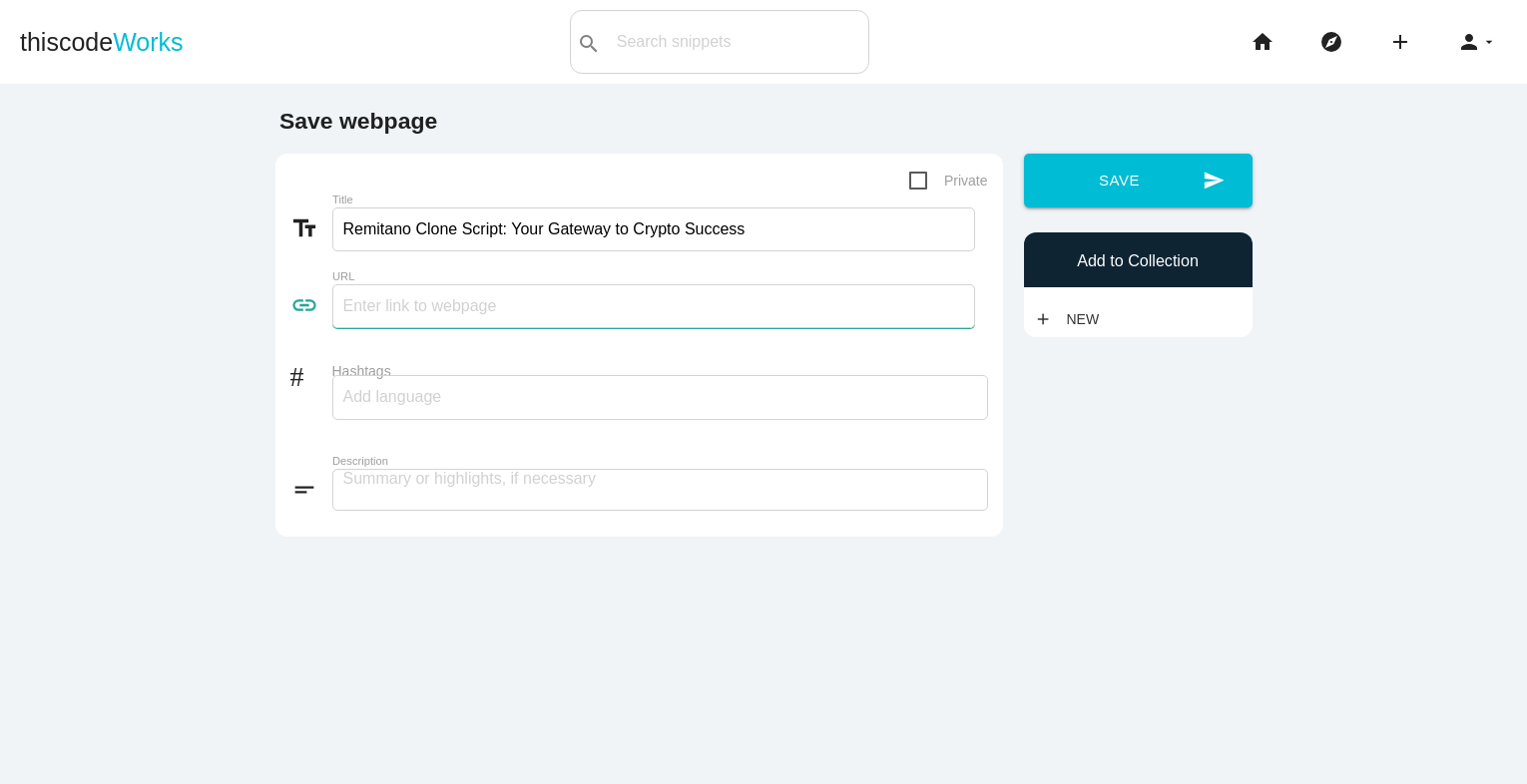 type on "https://www.trioangle.com/remitano-clone/" 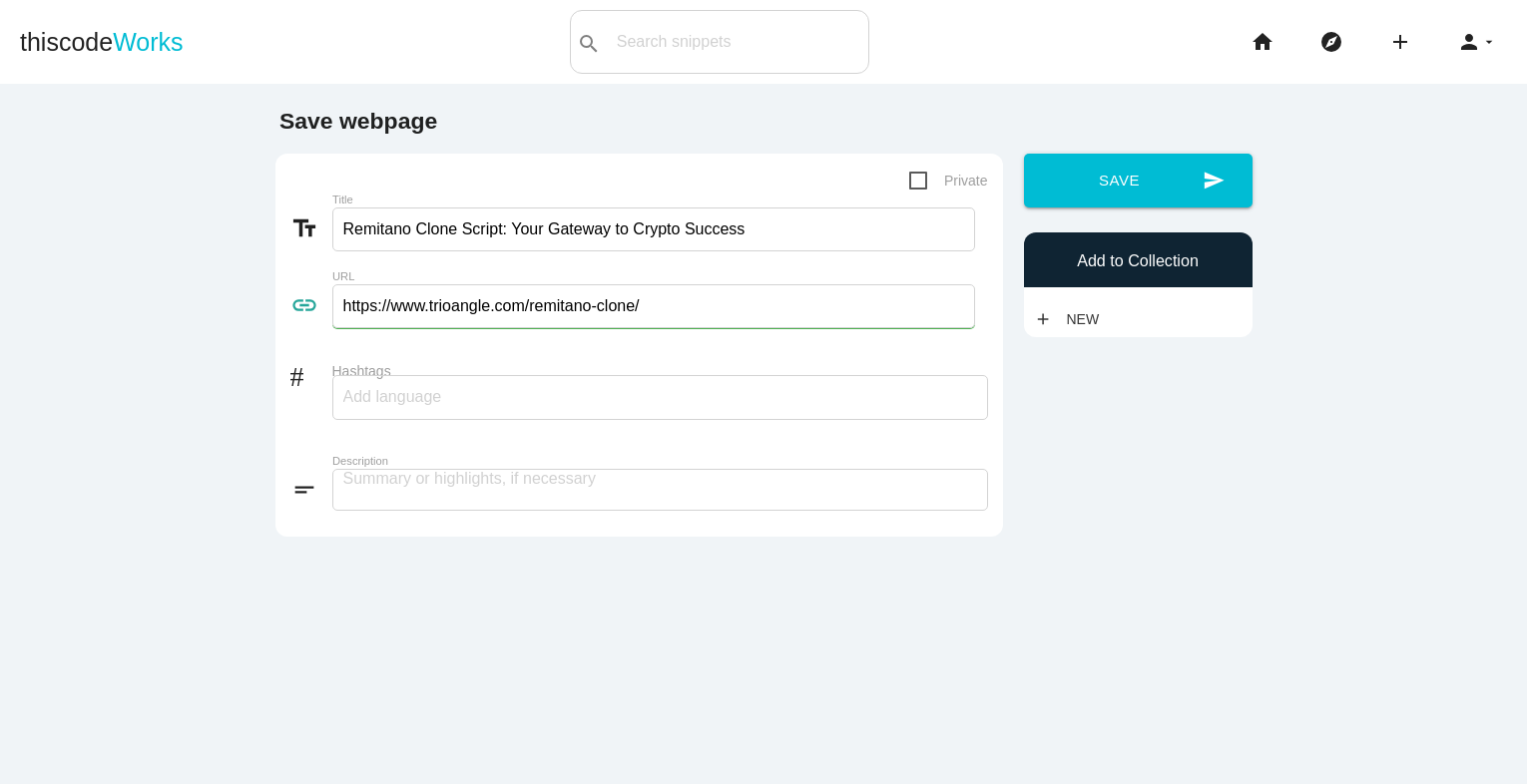 click on "Hashtags" at bounding box center [403, 397] 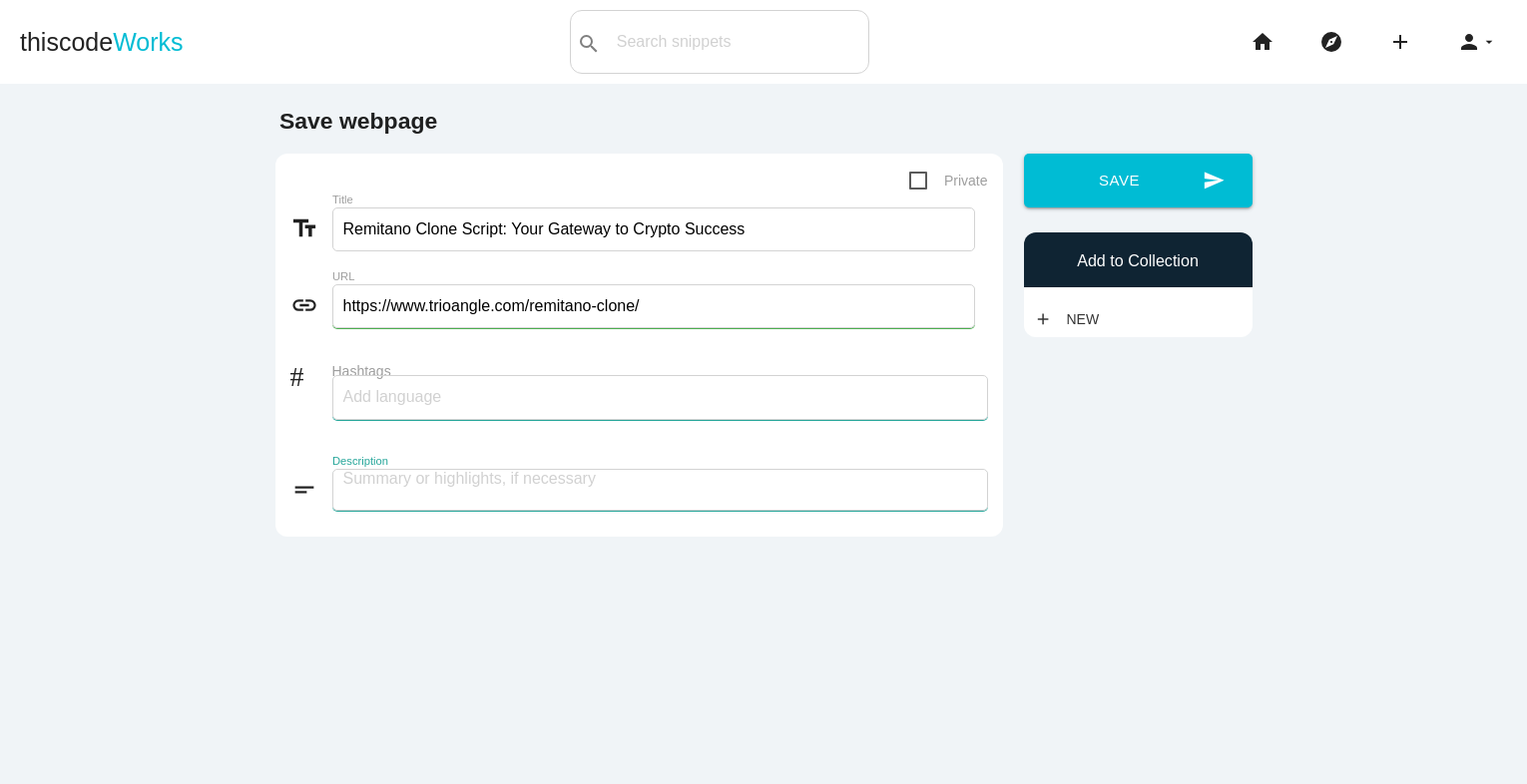 click at bounding box center [660, 490] 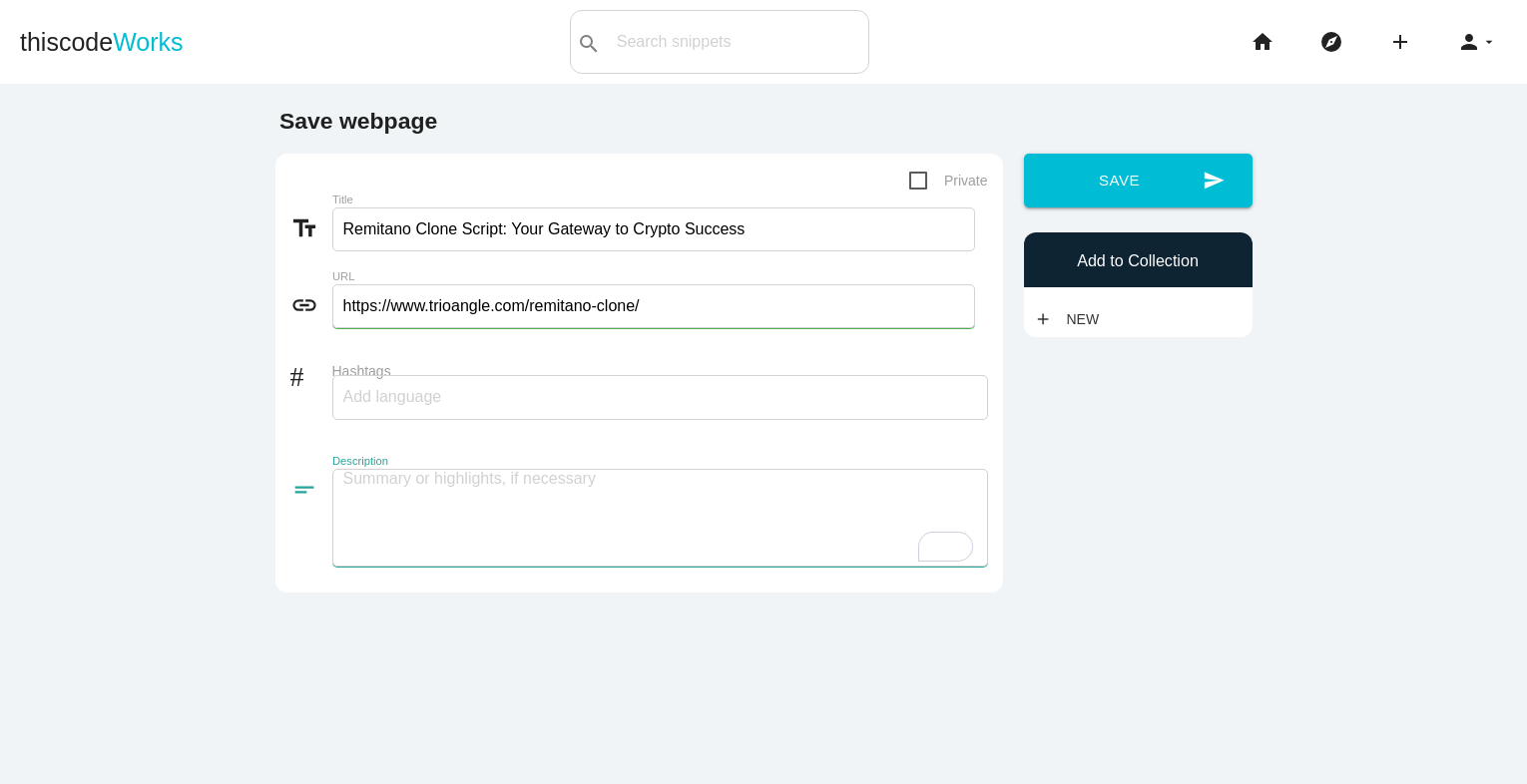 paste on "Are you passionate about exploring the rapidly expanding realm of cryptocurrency? By offering a pre-made infrastructure for smooth peer-to-peer trade, a Remitano Clone Script provides the ideal starting point for cryptocurrency success. This clone script, which is made to mimic Remitano's robust features, guarantees a safe, easy-to-use, and effective cryptocurrency buying and selling environment. Using a Remitano Clone Script to construct your own cryptocurrency exchange will save you time and development expenses while providing a dependable trading experience, regardless of how old your company is. This script allows you the ability to take advantage of the increasing demand in the cryptocurrency market thanks to its adaptable features, sophisticated security measures, and seamless transaction processes. With a Remitano Clone Script, you may enter the future of digital finance and open up new avenues for development and innovation in the cryptocurrency market.
Phone number: [PHONE]
Email:[EMAIL]..." 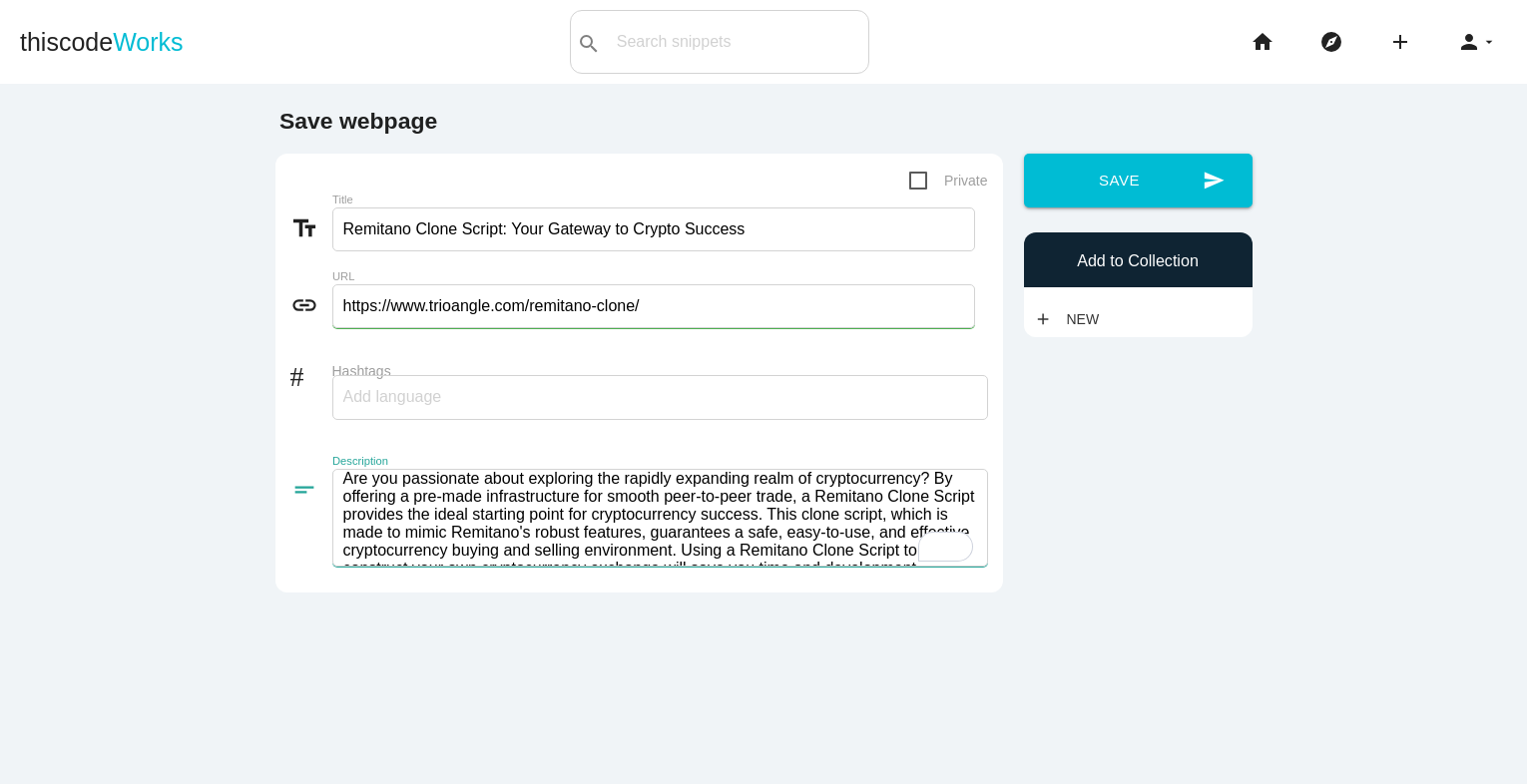scroll, scrollTop: 2, scrollLeft: 0, axis: vertical 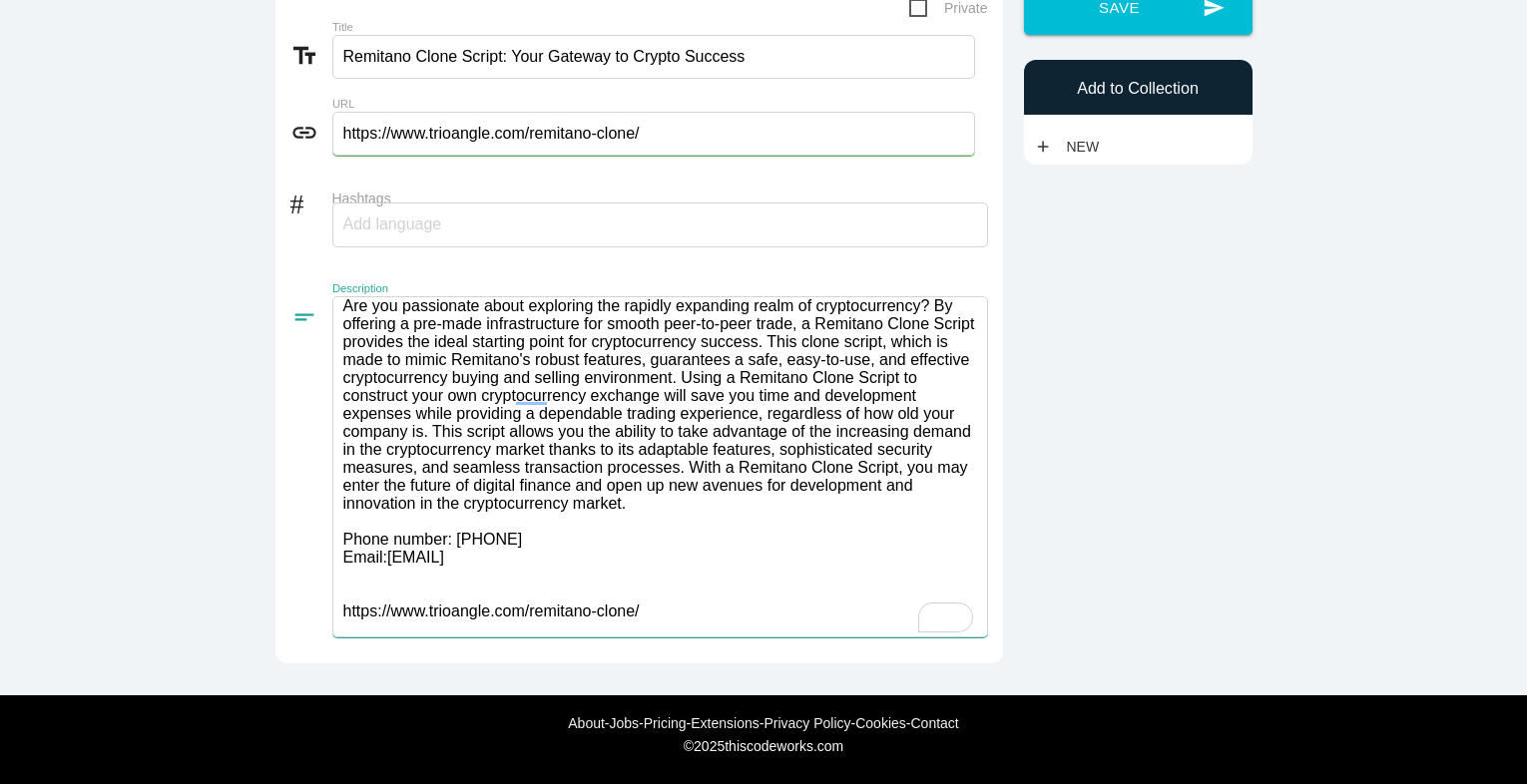 click at bounding box center (660, 467) 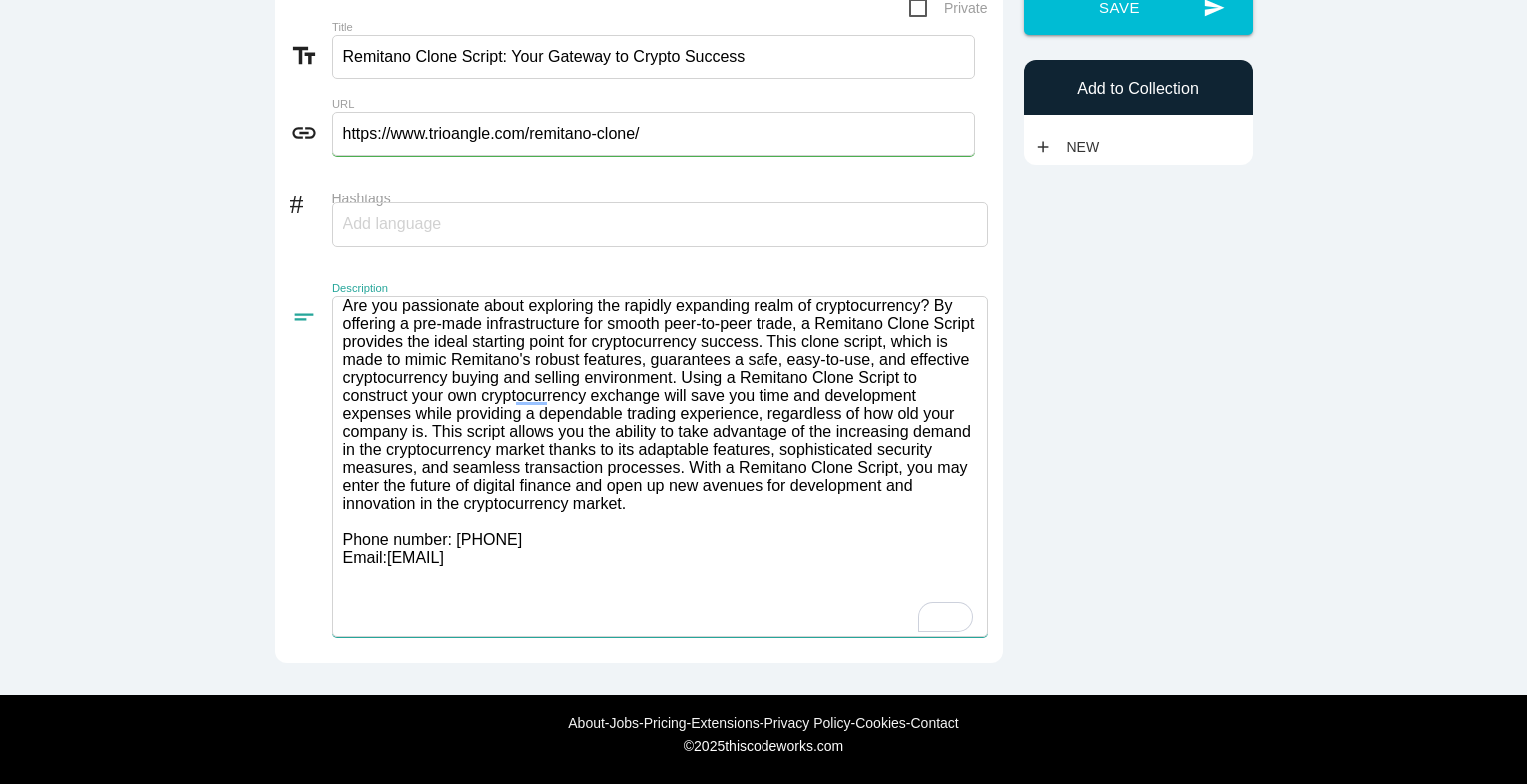 scroll, scrollTop: 0, scrollLeft: 0, axis: both 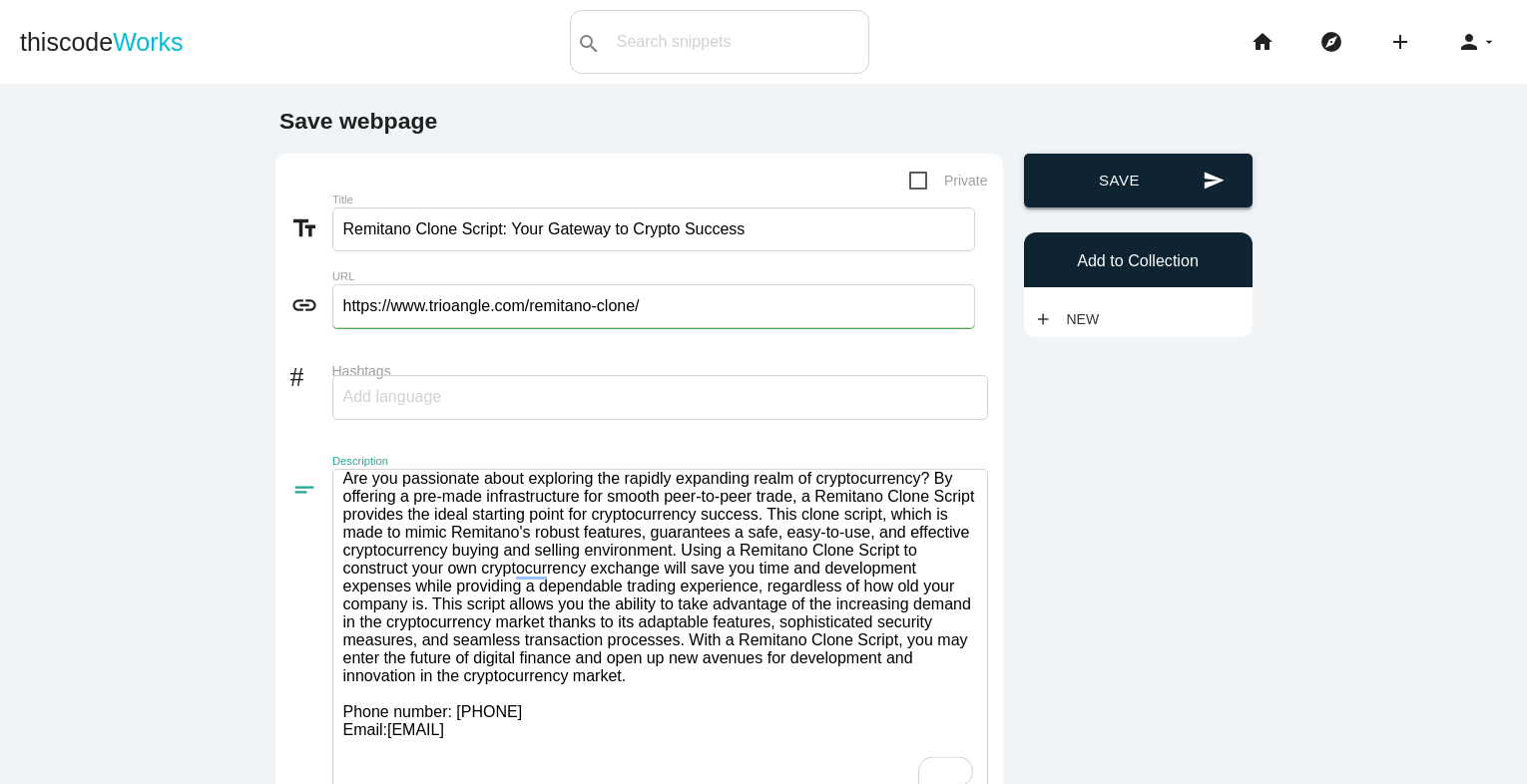type on "Are you passionate about exploring the rapidly expanding realm of cryptocurrency? By offering a pre-made infrastructure for smooth peer-to-peer trade, a Remitano Clone Script provides the ideal starting point for cryptocurrency success. This clone script, which is made to mimic Remitano's robust features, guarantees a safe, easy-to-use, and effective cryptocurrency buying and selling environment. Using a Remitano Clone Script to construct your own cryptocurrency exchange will save you time and development expenses while providing a dependable trading experience, regardless of how old your company is. This script allows you the ability to take advantage of the increasing demand in the cryptocurrency market thanks to its adaptable features, sophisticated security measures, and seamless transaction processes. With a Remitano Clone Script, you may enter the future of digital finance and open up new avenues for development and innovation in the cryptocurrency market.
Phone number: [PHONE]
Email:[EMAIL]..." 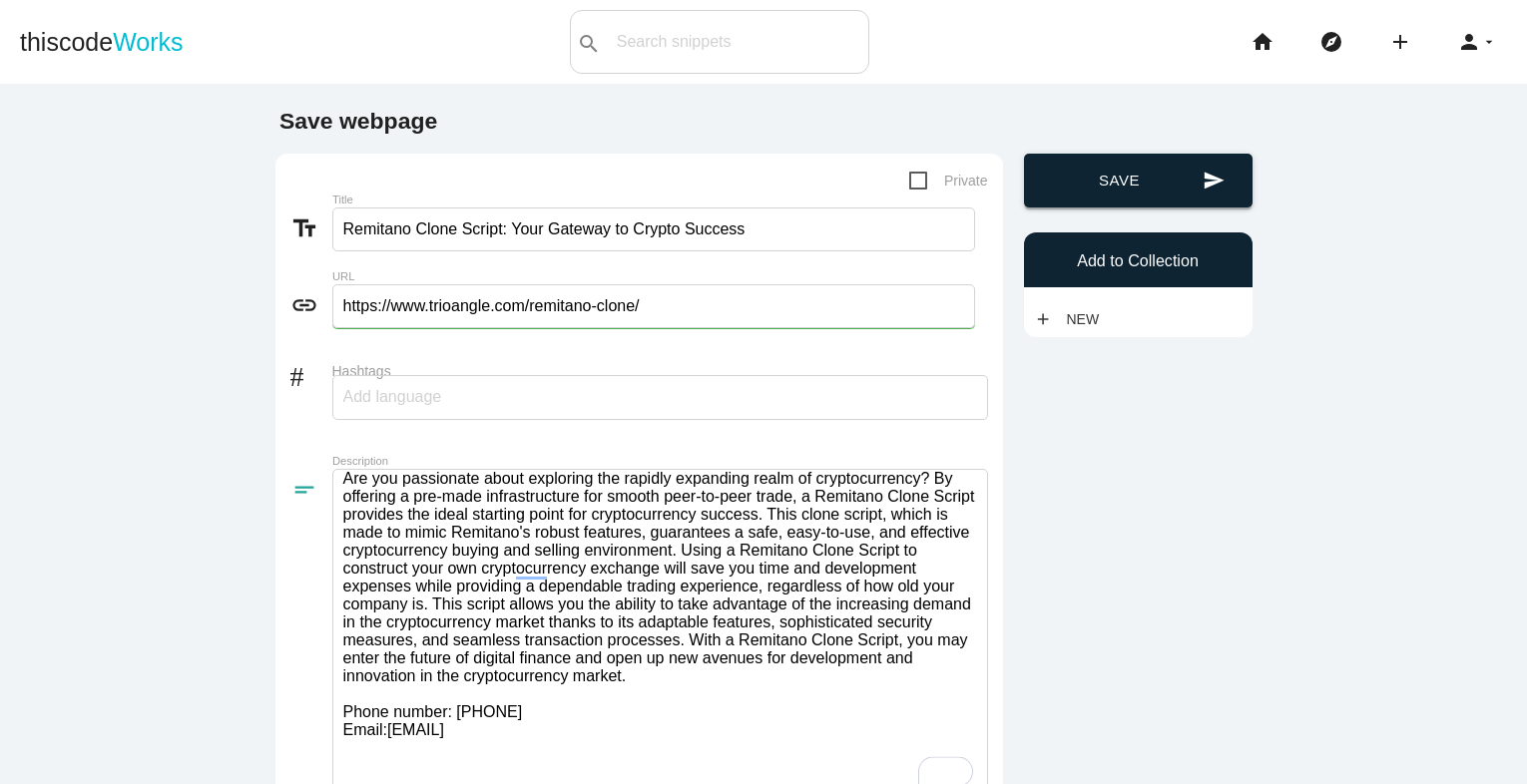 click on "send Save" at bounding box center [1138, 181] 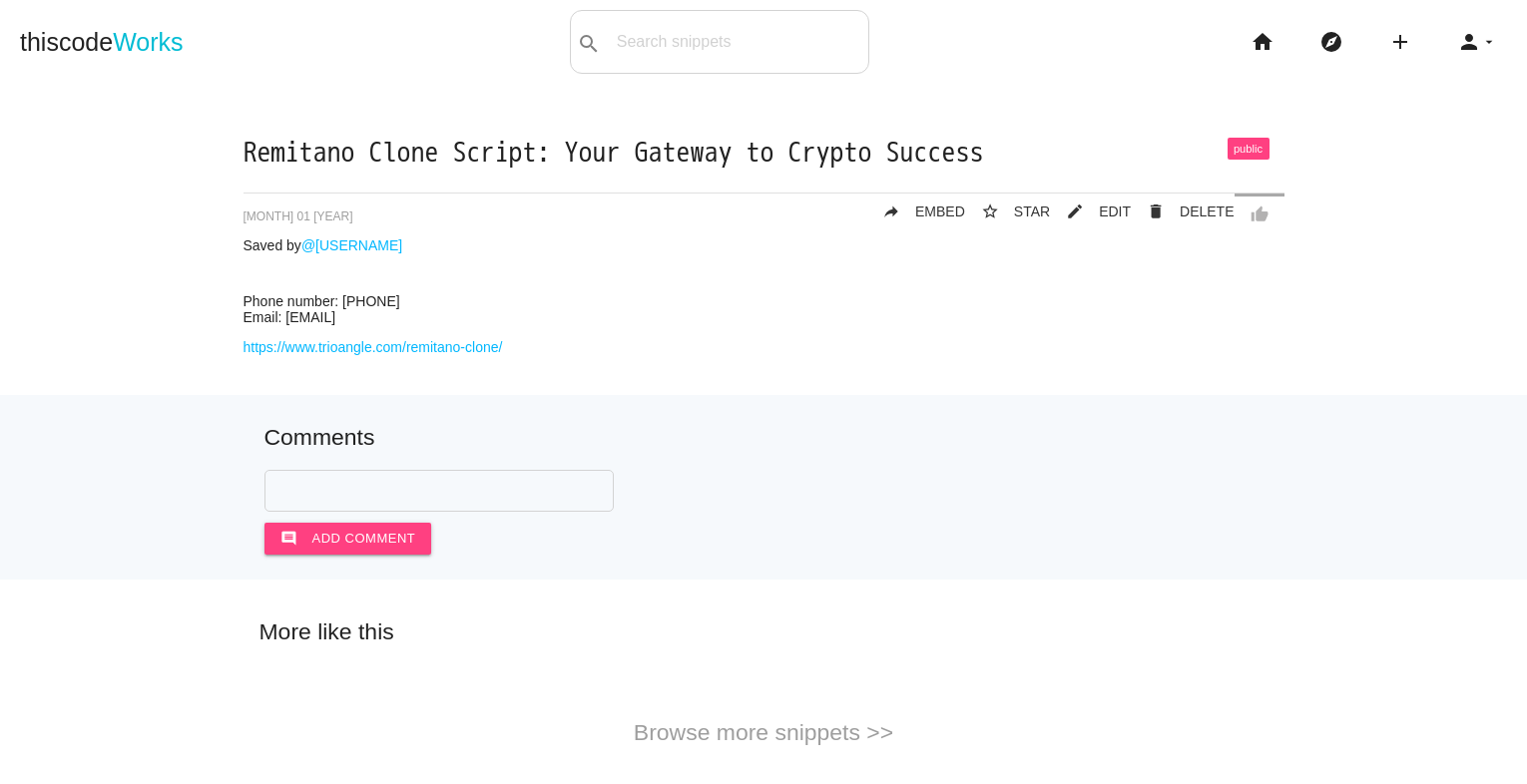 scroll, scrollTop: 0, scrollLeft: 0, axis: both 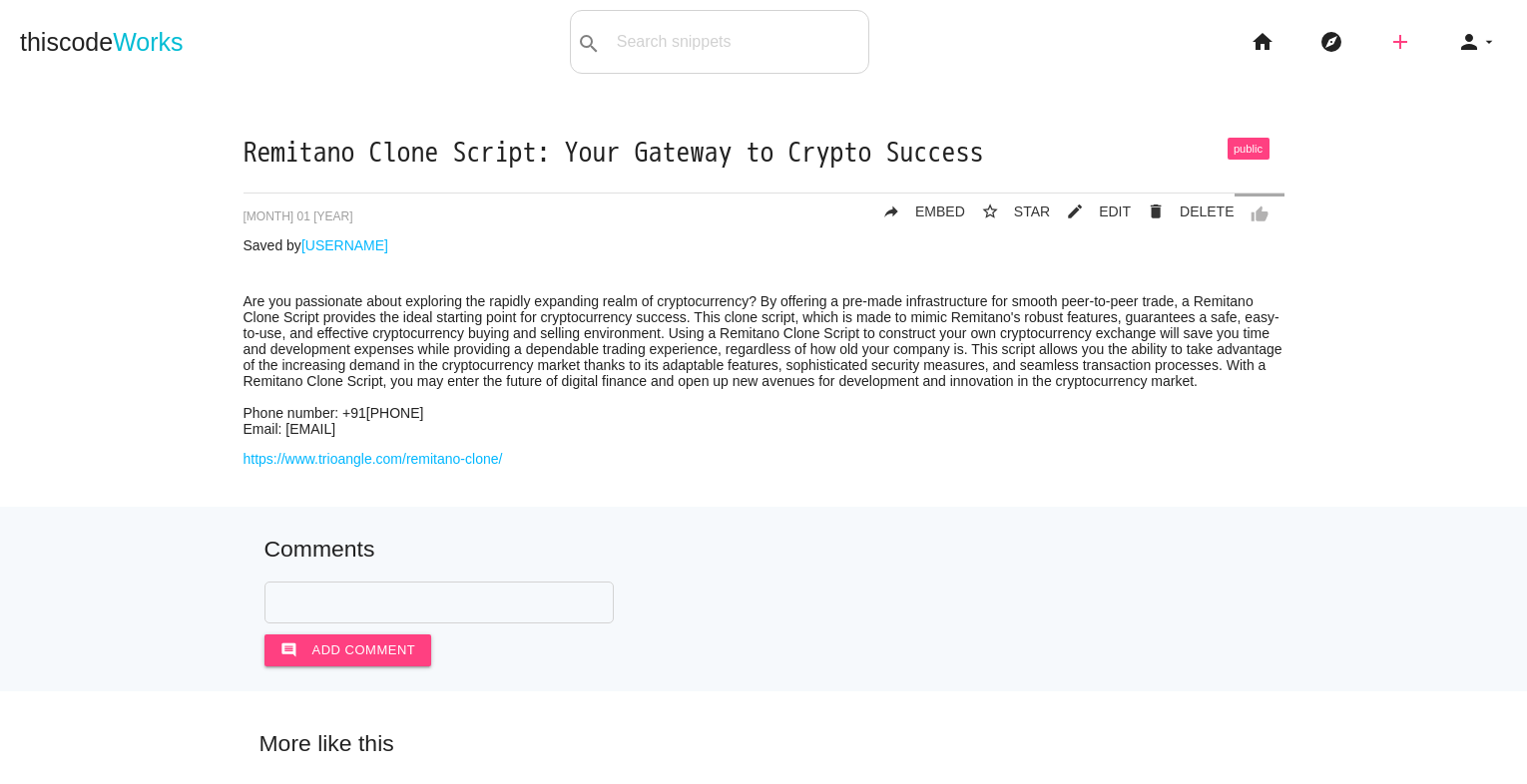 click on "add" at bounding box center (1400, 42) 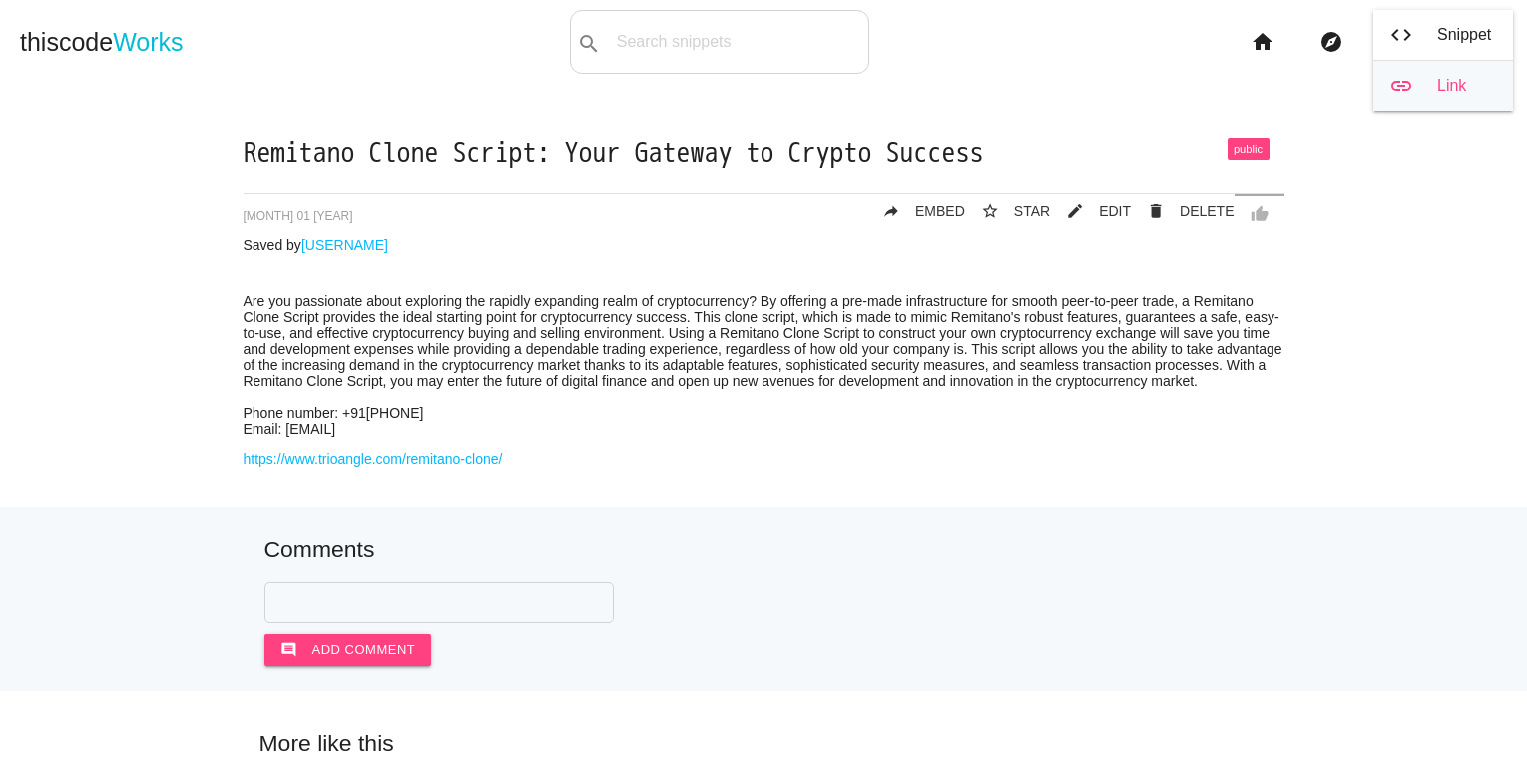 click on "link Link" at bounding box center (1443, 86) 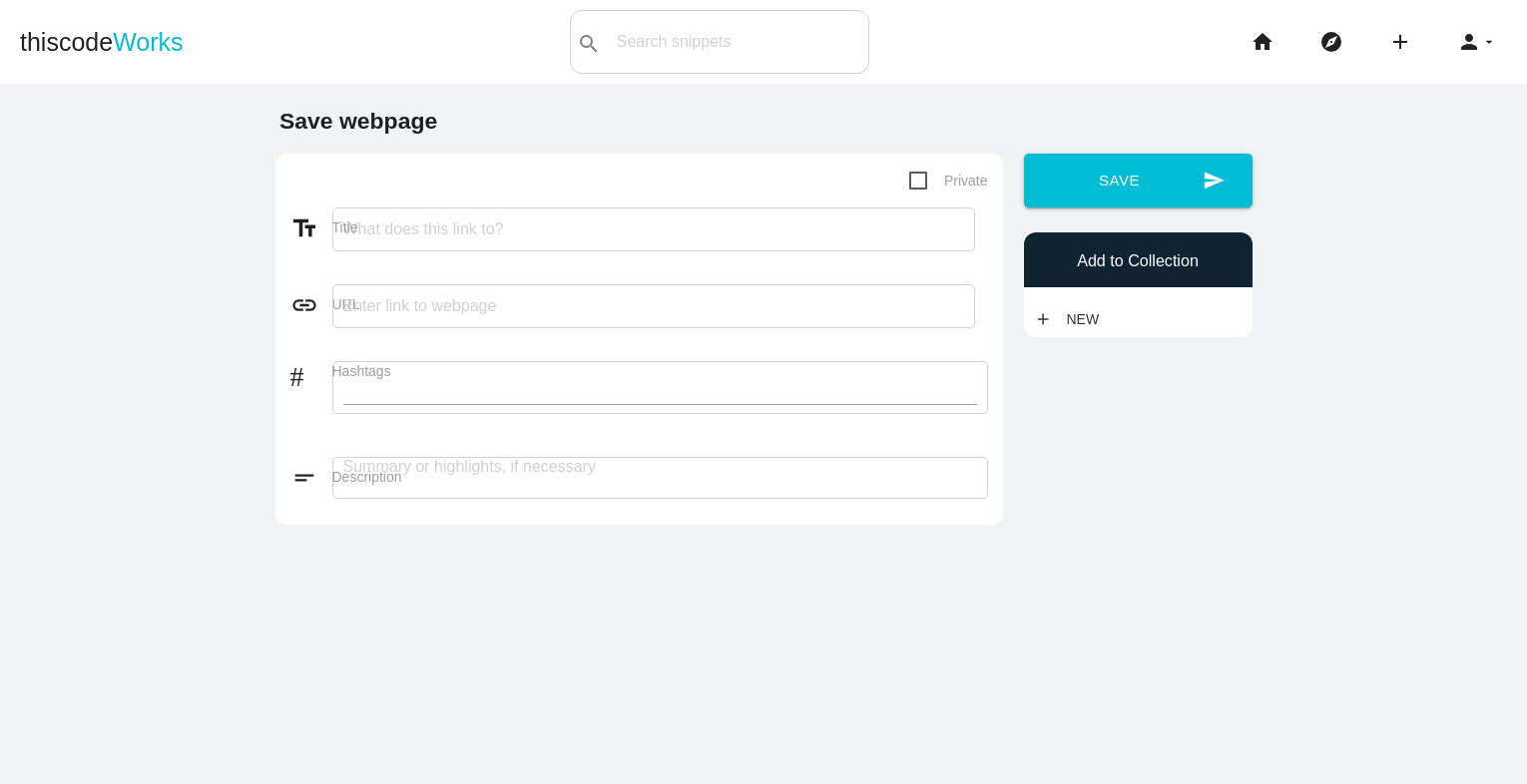 scroll, scrollTop: 0, scrollLeft: 0, axis: both 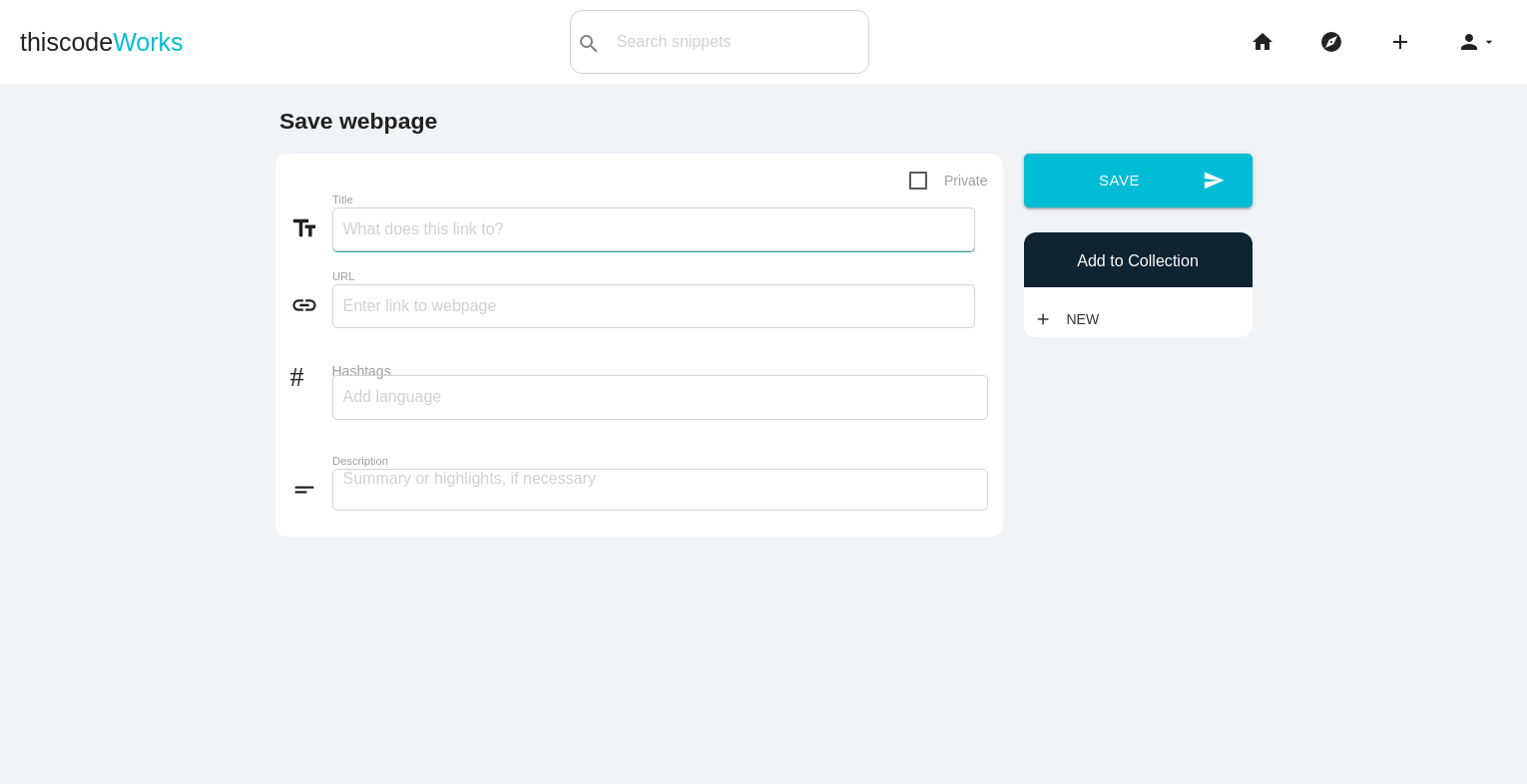click on "Title" at bounding box center (654, 229) 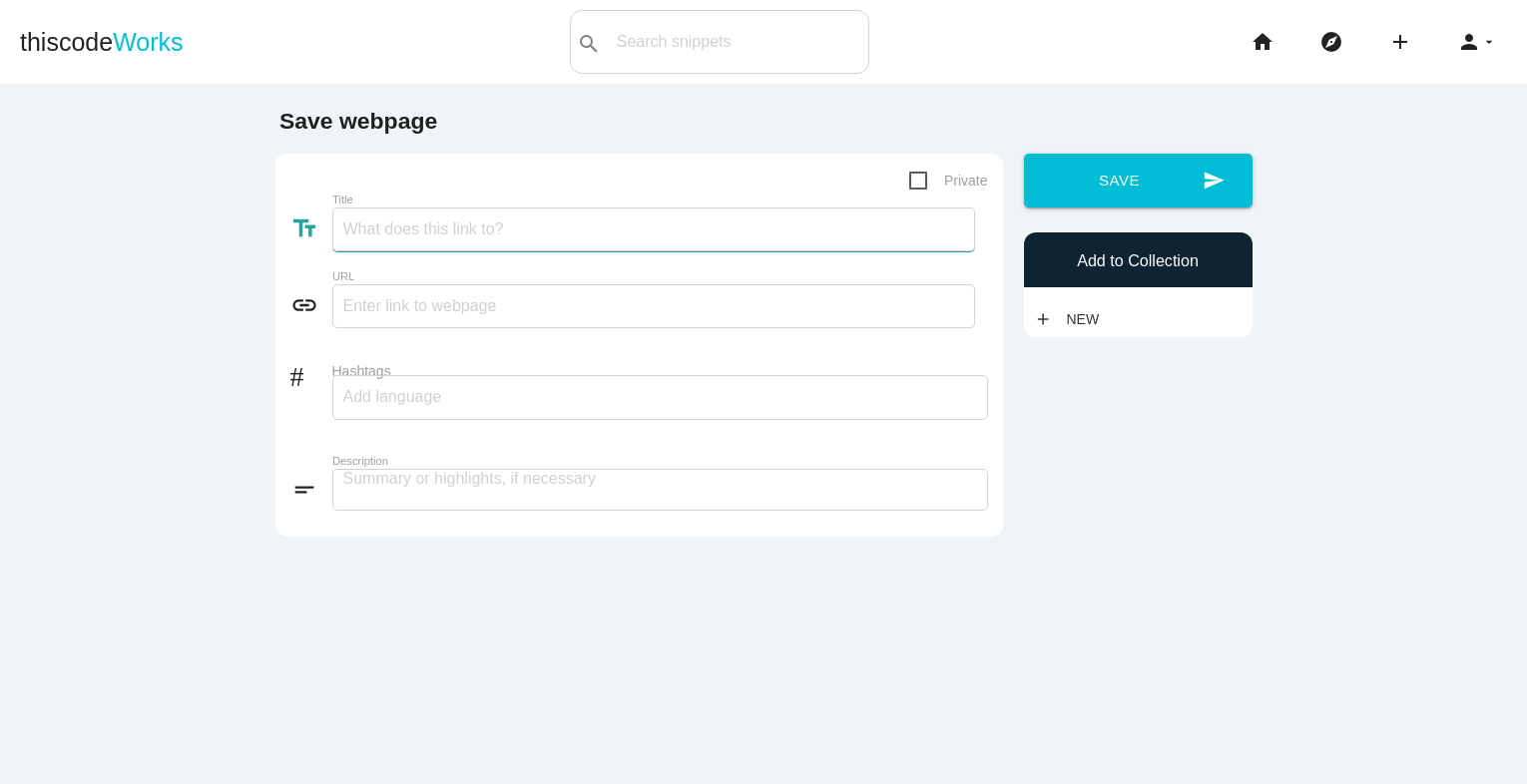 paste on "Top Benefits of Using a Binance Clone Script" 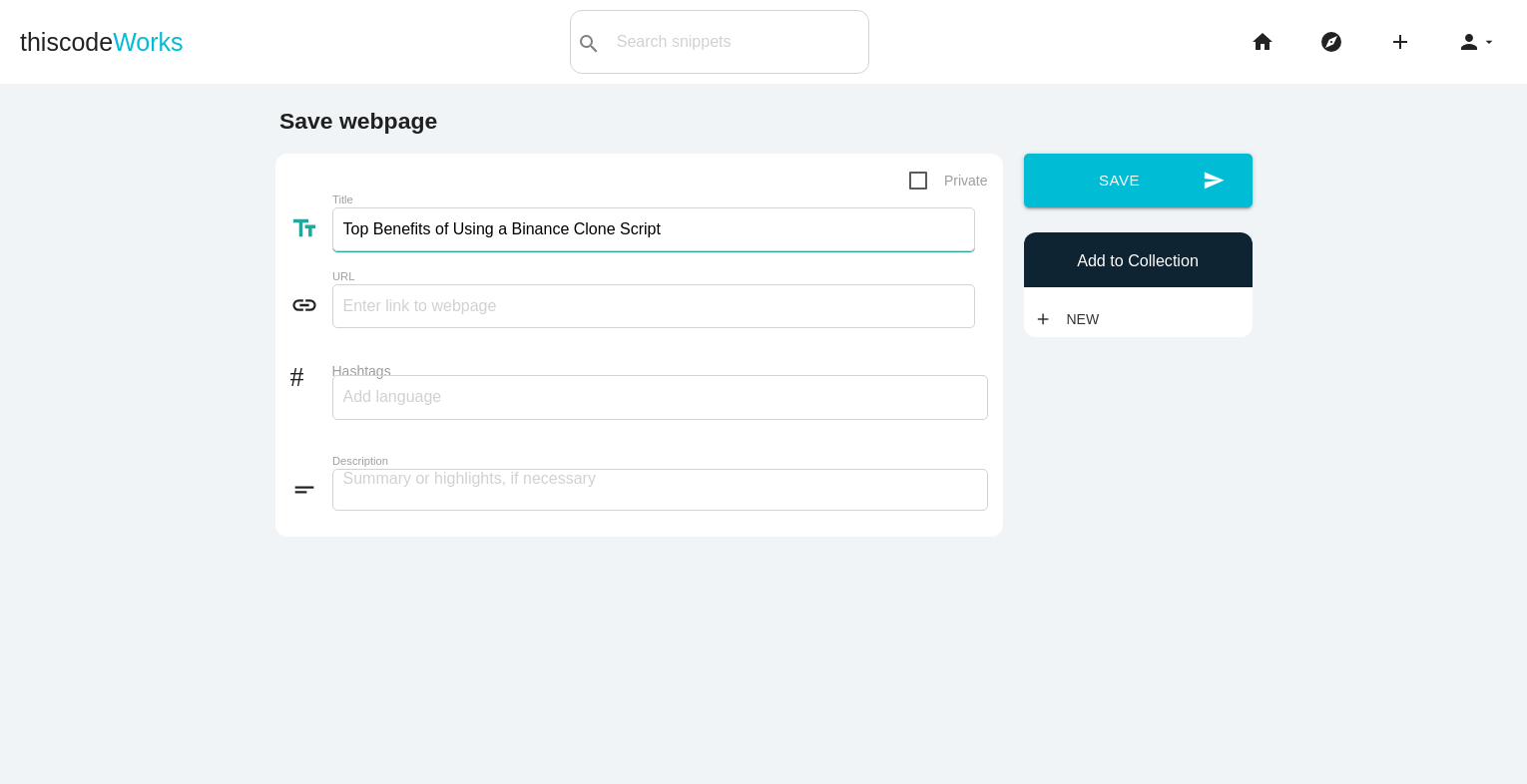 type on "Top Benefits of Using a Binance Clone Script" 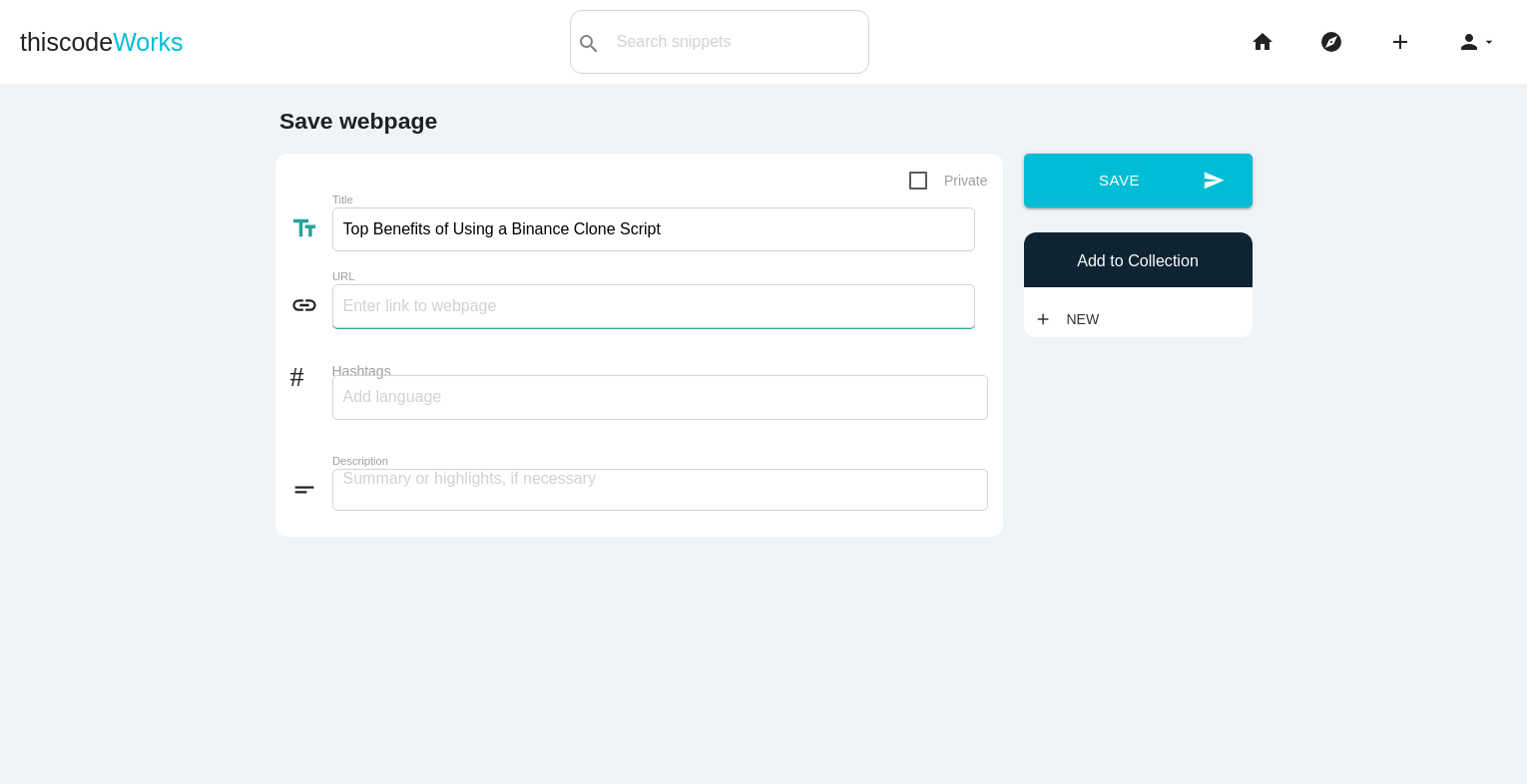 click at bounding box center (654, 306) 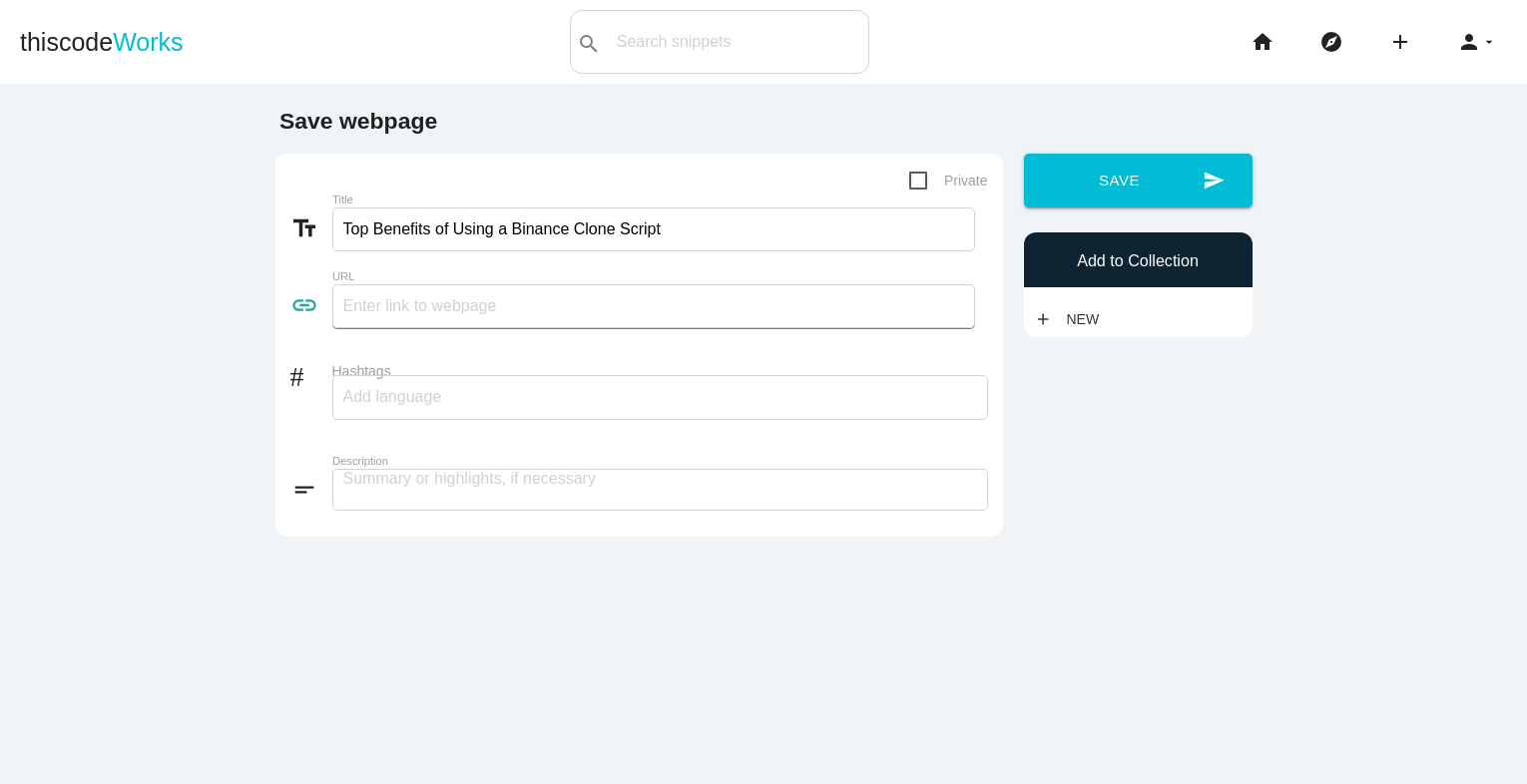 type on "https://www.trioangle.com/binance-clone/" 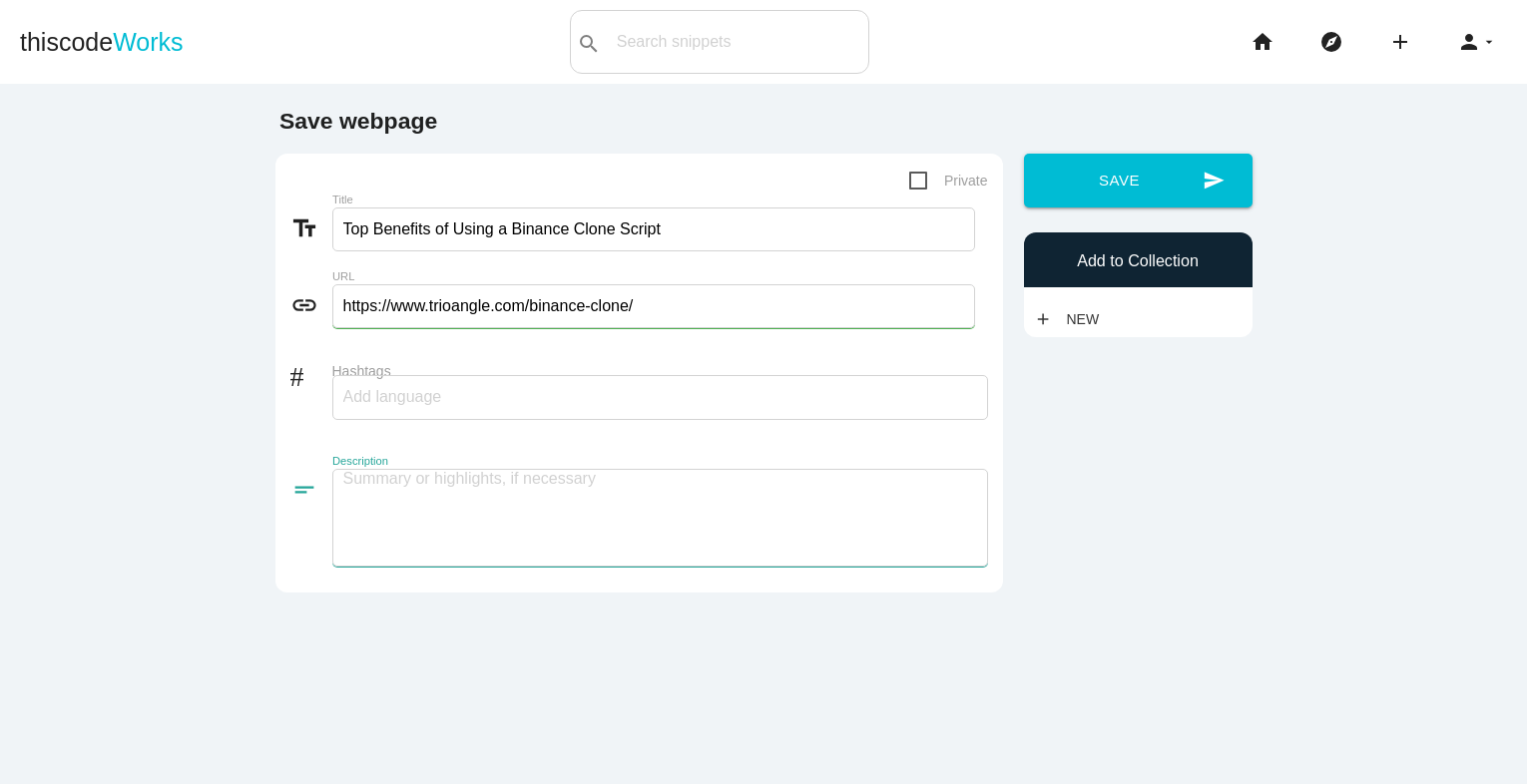 click at bounding box center [660, 518] 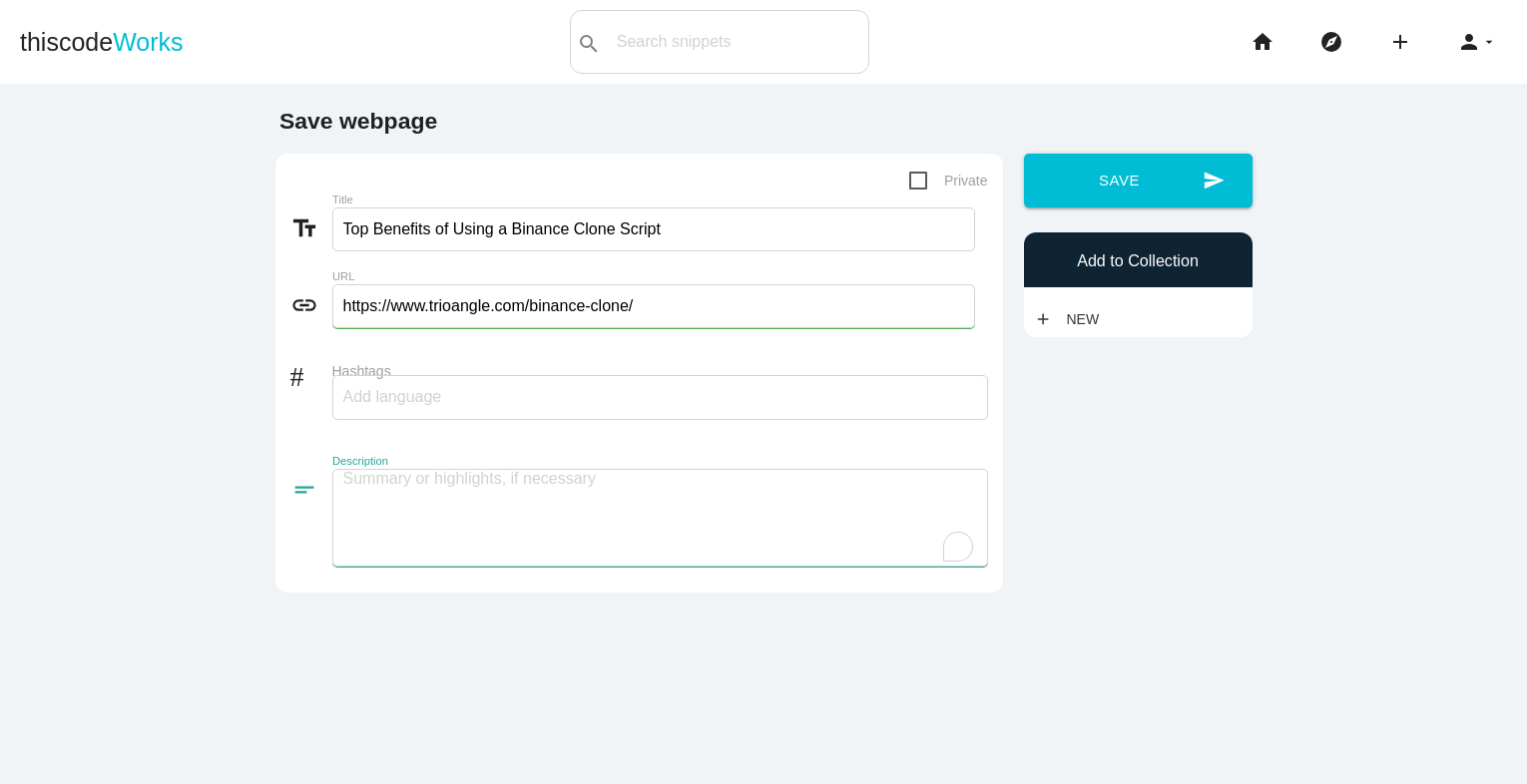 paste on "The Binance Clone Script has made it easier than ever to enter the bitcoin exchange business. With the help of this potent tool, business owners and entrepreneurs may create a completely functional cryptocurrency trading platform that is based on Binance, one of the top exchanges in the world. Without the time-consuming and expensive process of starting from scratch, you can quickly create a safe, scalable, and flexible platform by employing a Binance Clone Script. The script's key features, which guarantee a seamless trading experience for users, include multi-currency compatibility, sophisticated security measures, and an intuitive UI. Whether you want to serve a particular market or establish a global exchange, a Binance Clone Script gives you the freedom to adjust to your company's requirements. Adopting this technology now can provide you with a competitive advantage and enable you to confidently and effectively enter the quickly expanding cryptocurrency market.
Phone number: +919361357439
Email:sal..." 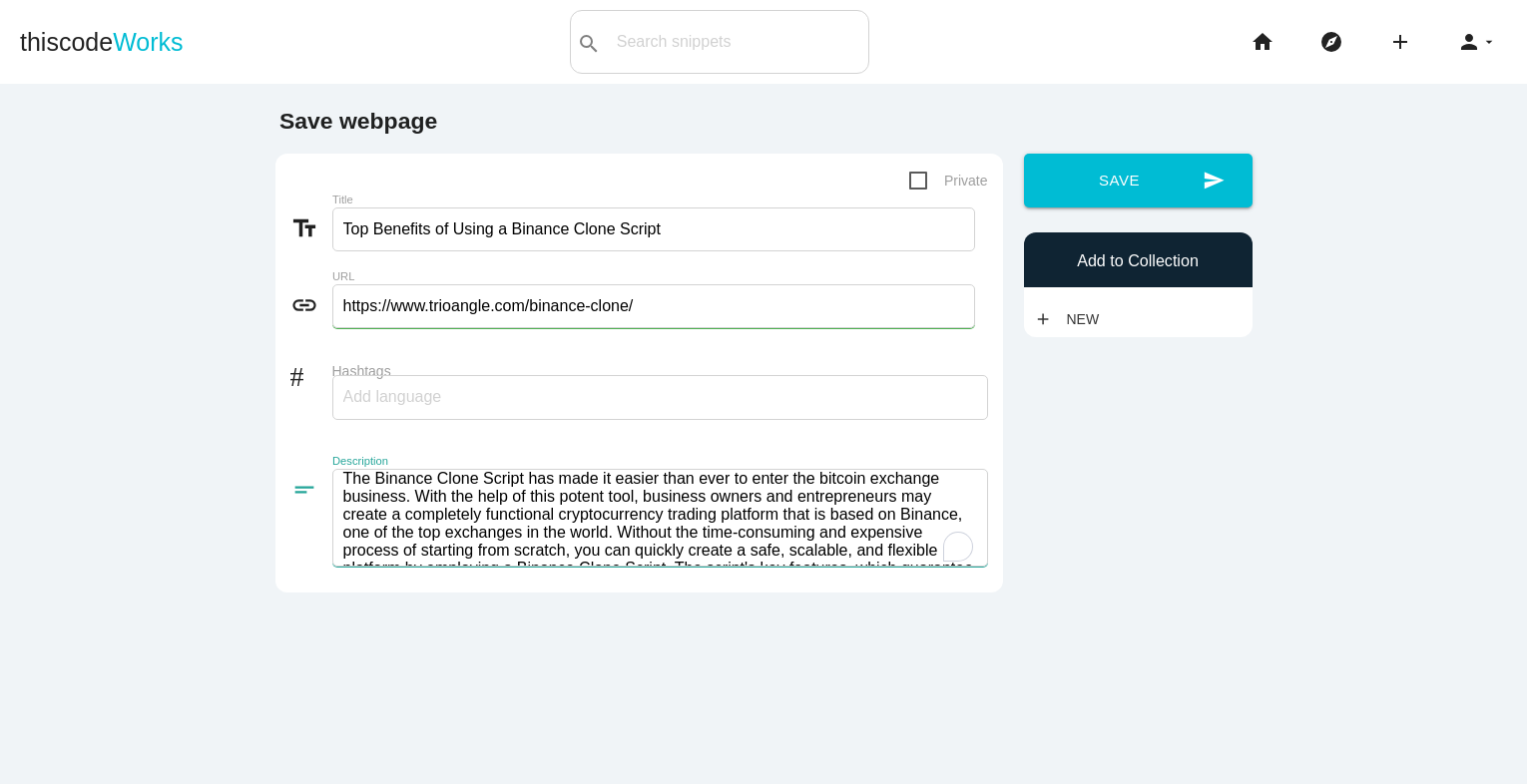 scroll, scrollTop: 192, scrollLeft: 0, axis: vertical 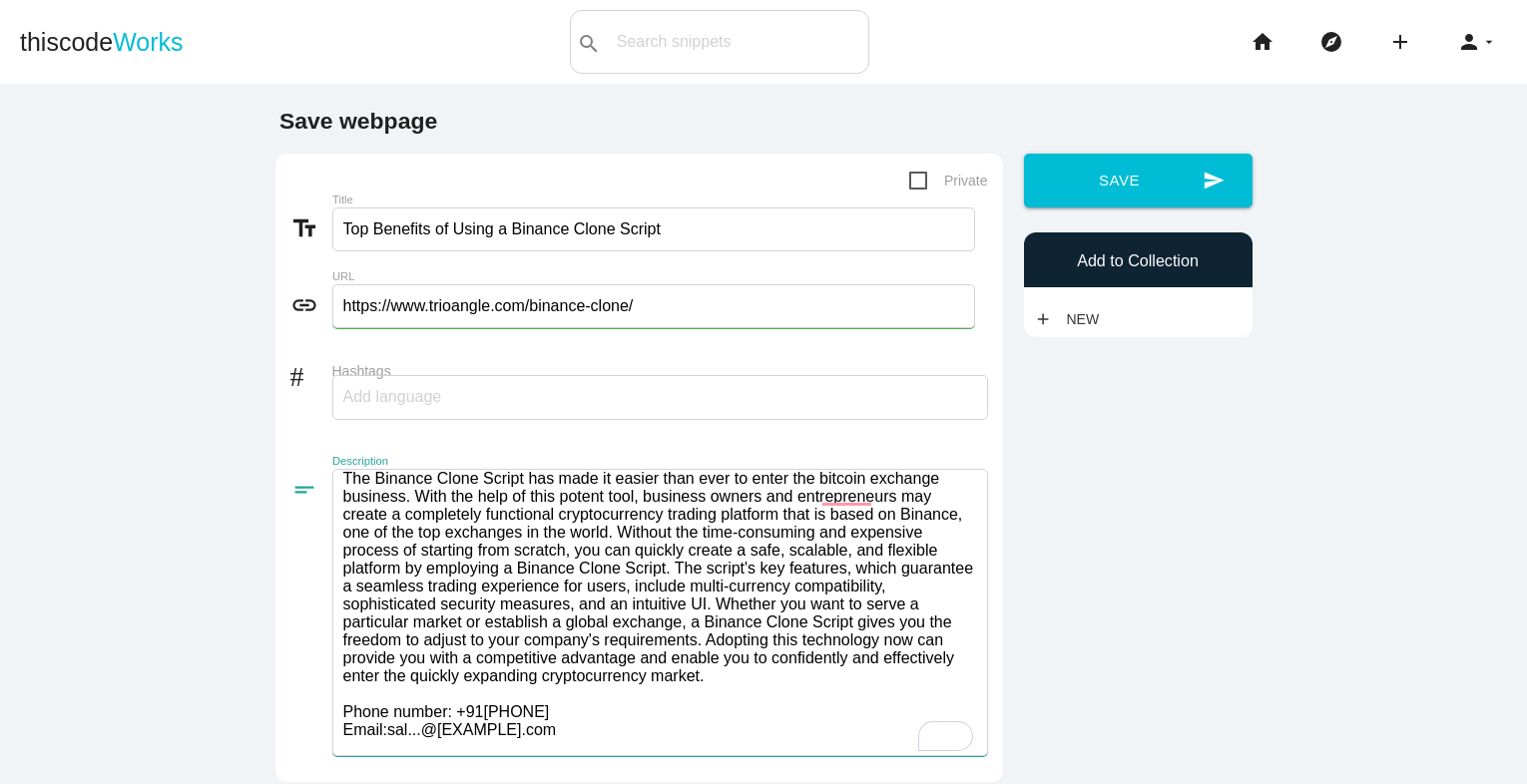 drag, startPoint x: 575, startPoint y: 748, endPoint x: 892, endPoint y: 756, distance: 317.10093 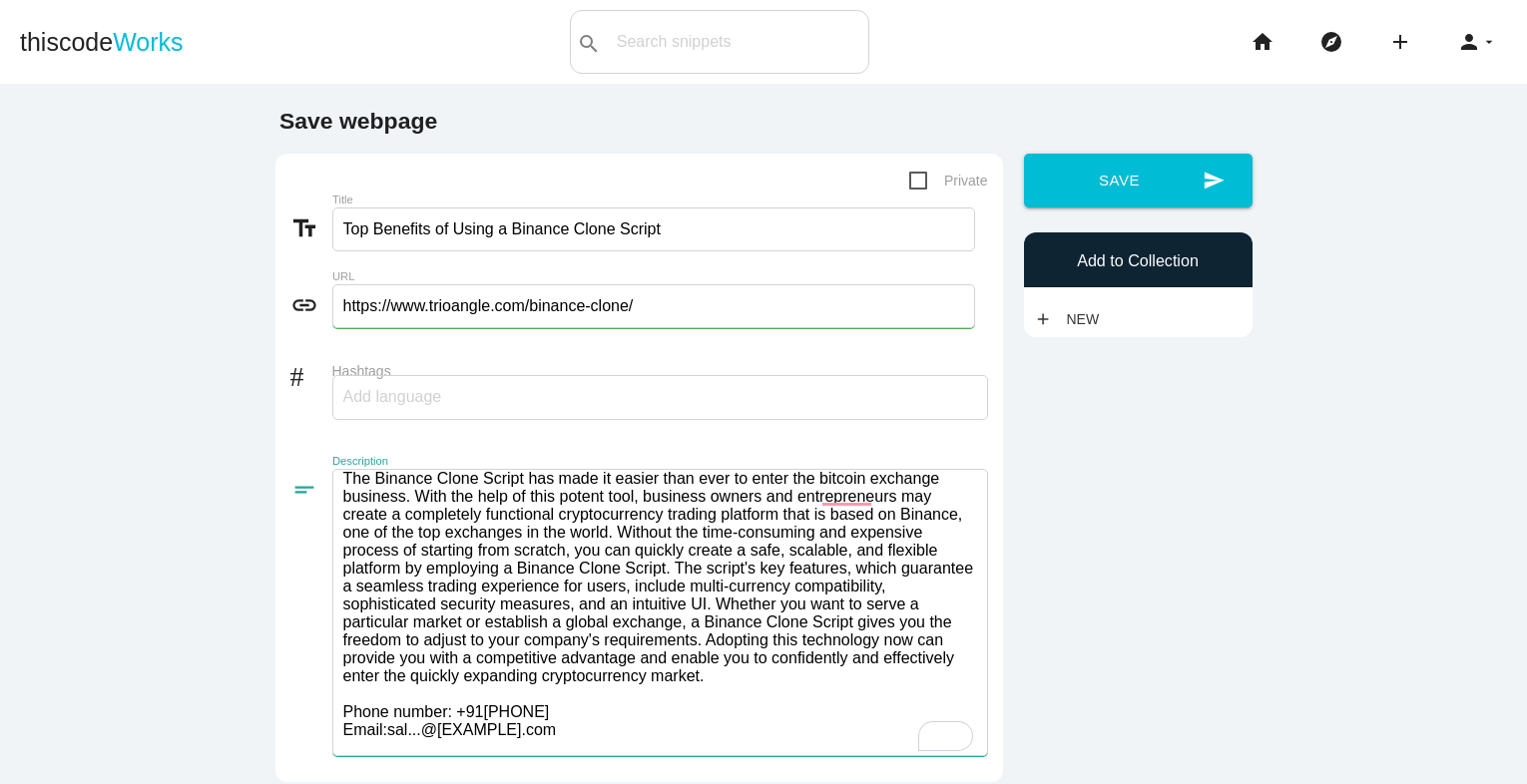 click on "short_text
Description" at bounding box center [639, 617] 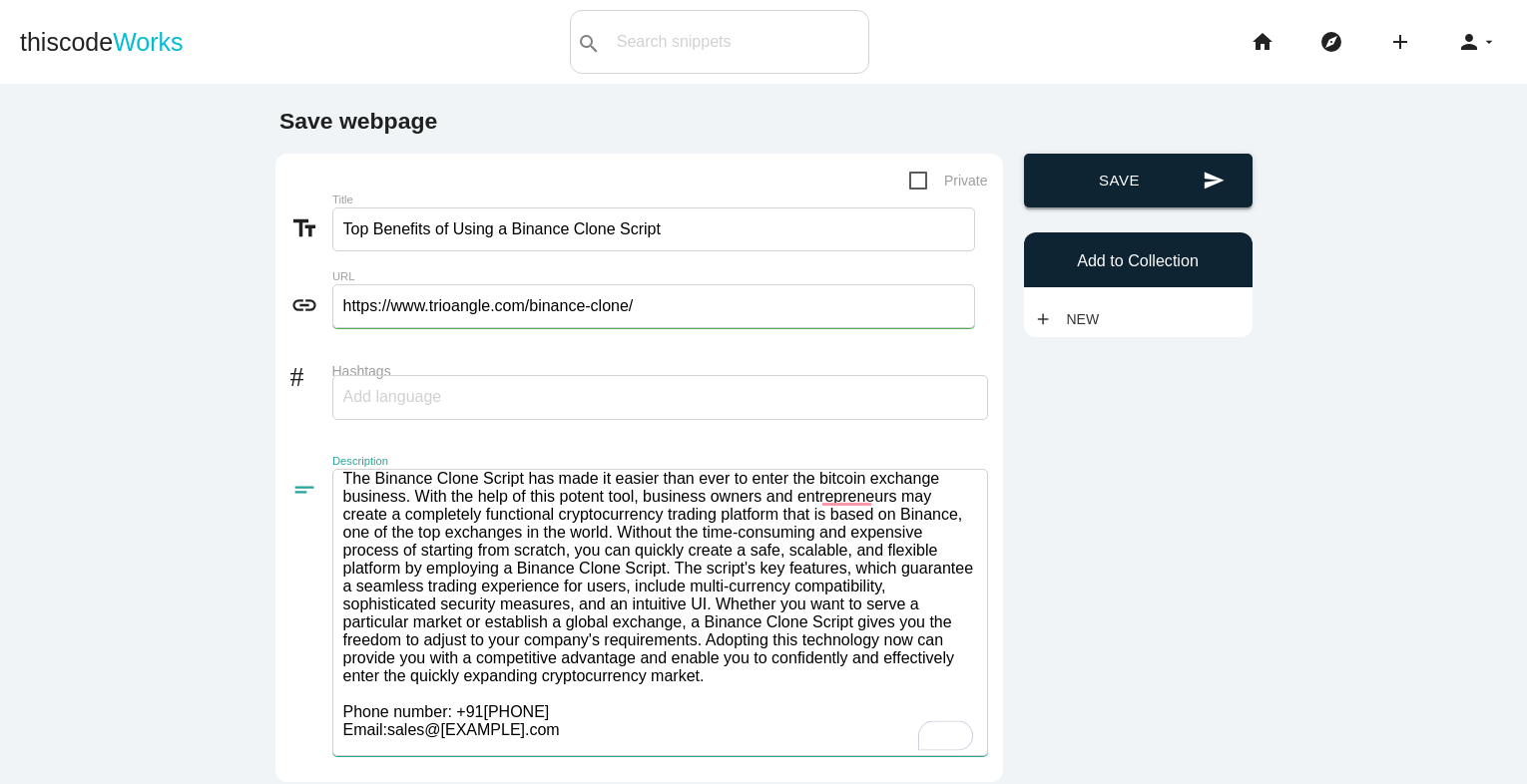 type on "The Binance Clone Script has made it easier than ever to enter the bitcoin exchange business. With the help of this potent tool, business owners and entrepreneurs may create a completely functional cryptocurrency trading platform that is based on Binance, one of the top exchanges in the world. Without the time-consuming and expensive process of starting from scratch, you can quickly create a safe, scalable, and flexible platform by employing a Binance Clone Script. The script's key features, which guarantee a seamless trading experience for users, include multi-currency compatibility, sophisticated security measures, and an intuitive UI. Whether you want to serve a particular market or establish a global exchange, a Binance Clone Script gives you the freedom to adjust to your company's requirements. Adopting this technology now can provide you with a competitive advantage and enable you to confidently and effectively enter the quickly expanding cryptocurrency market.
Phone number: +919361357439
Email:sal..." 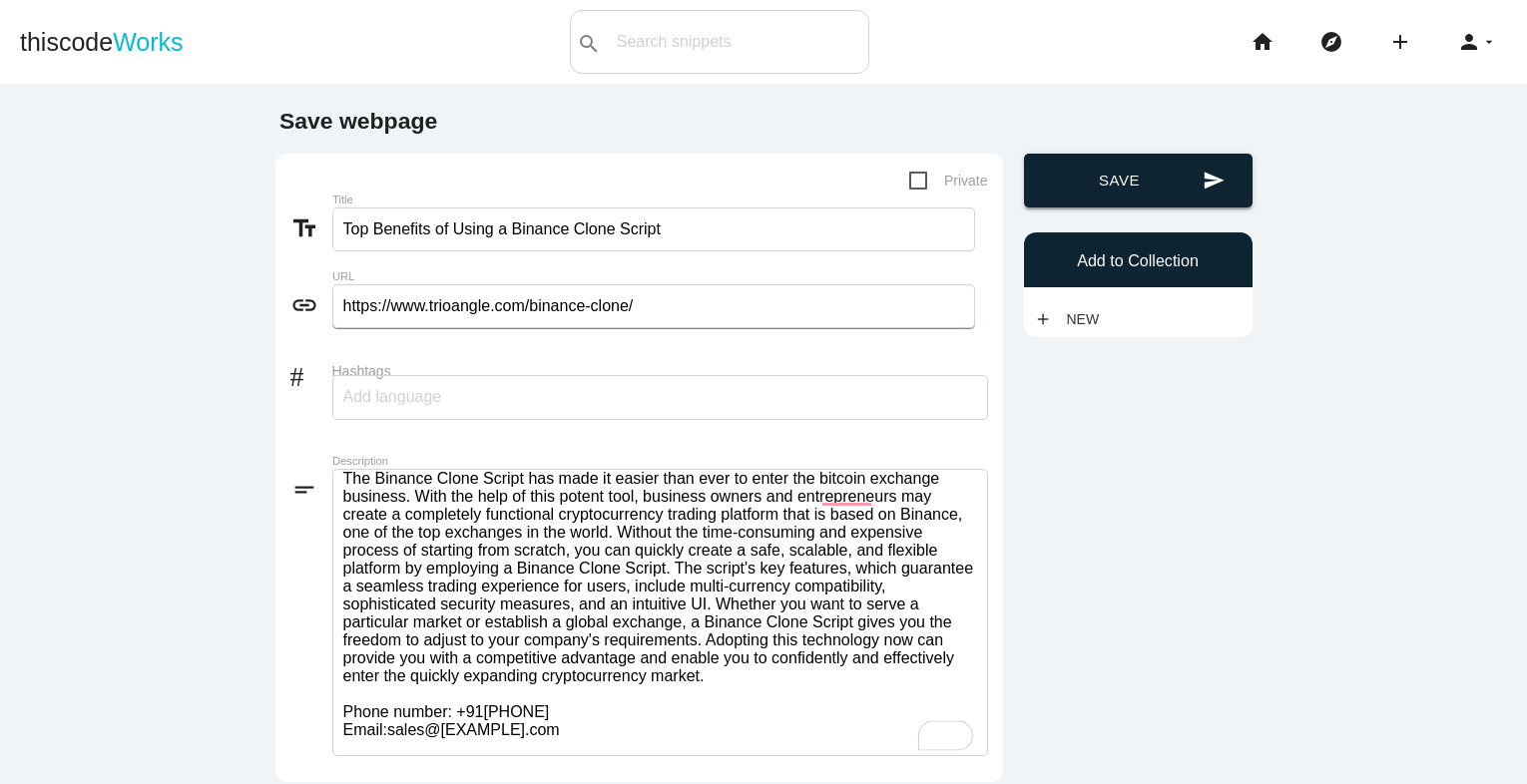 click on "send Save" at bounding box center [1138, 181] 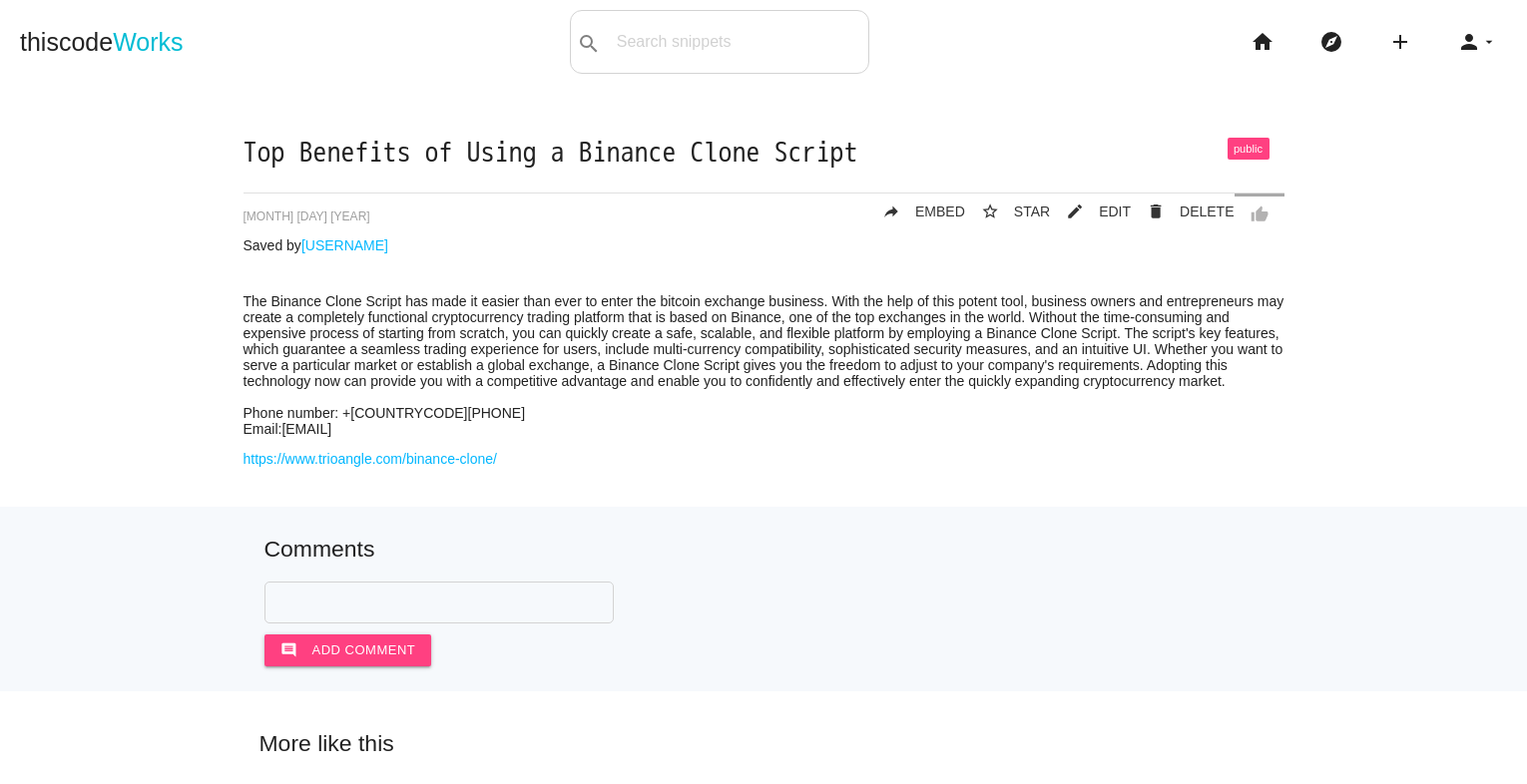 scroll, scrollTop: 0, scrollLeft: 0, axis: both 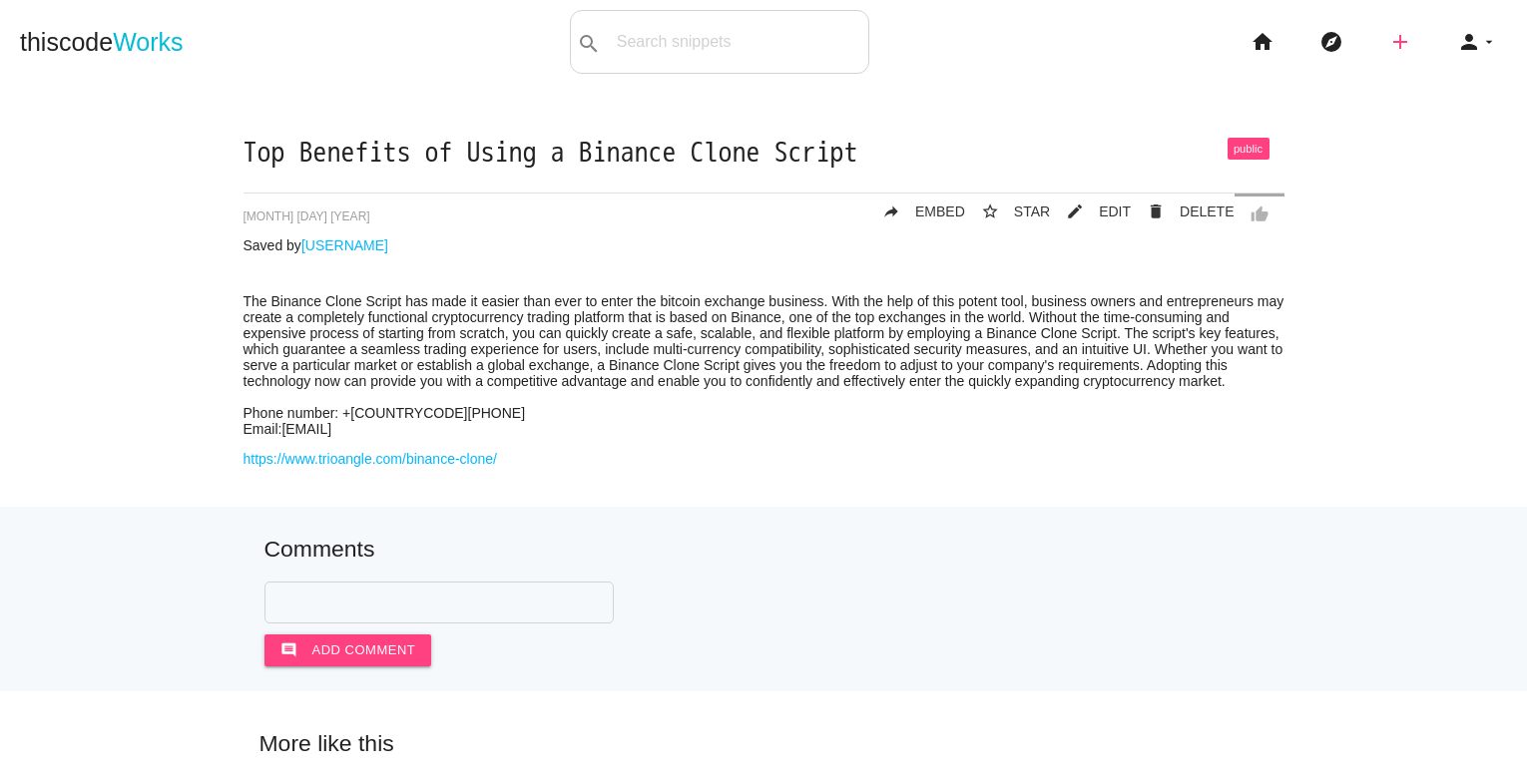 click on "add" at bounding box center [1400, 42] 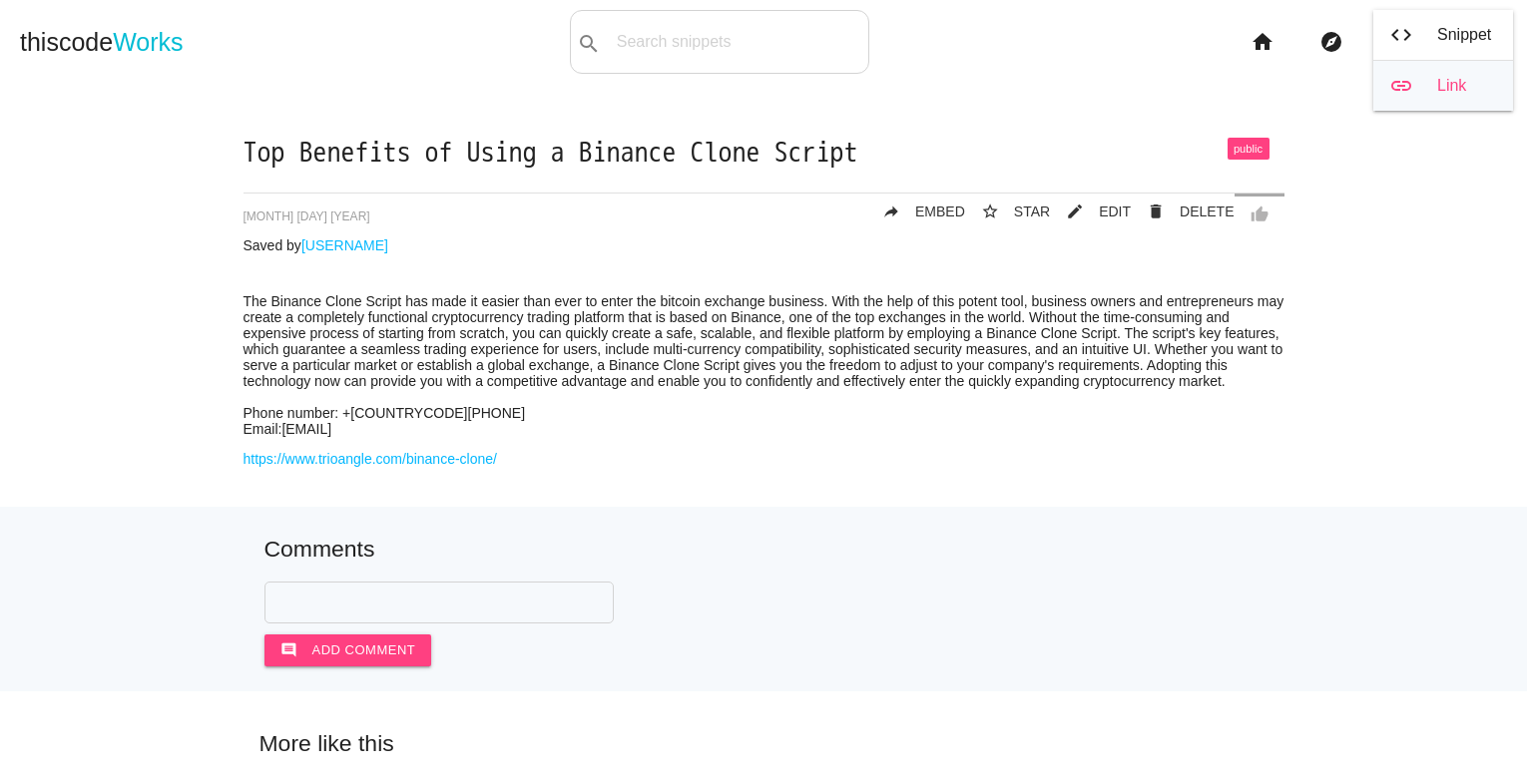 click on "link Link" at bounding box center (1443, 86) 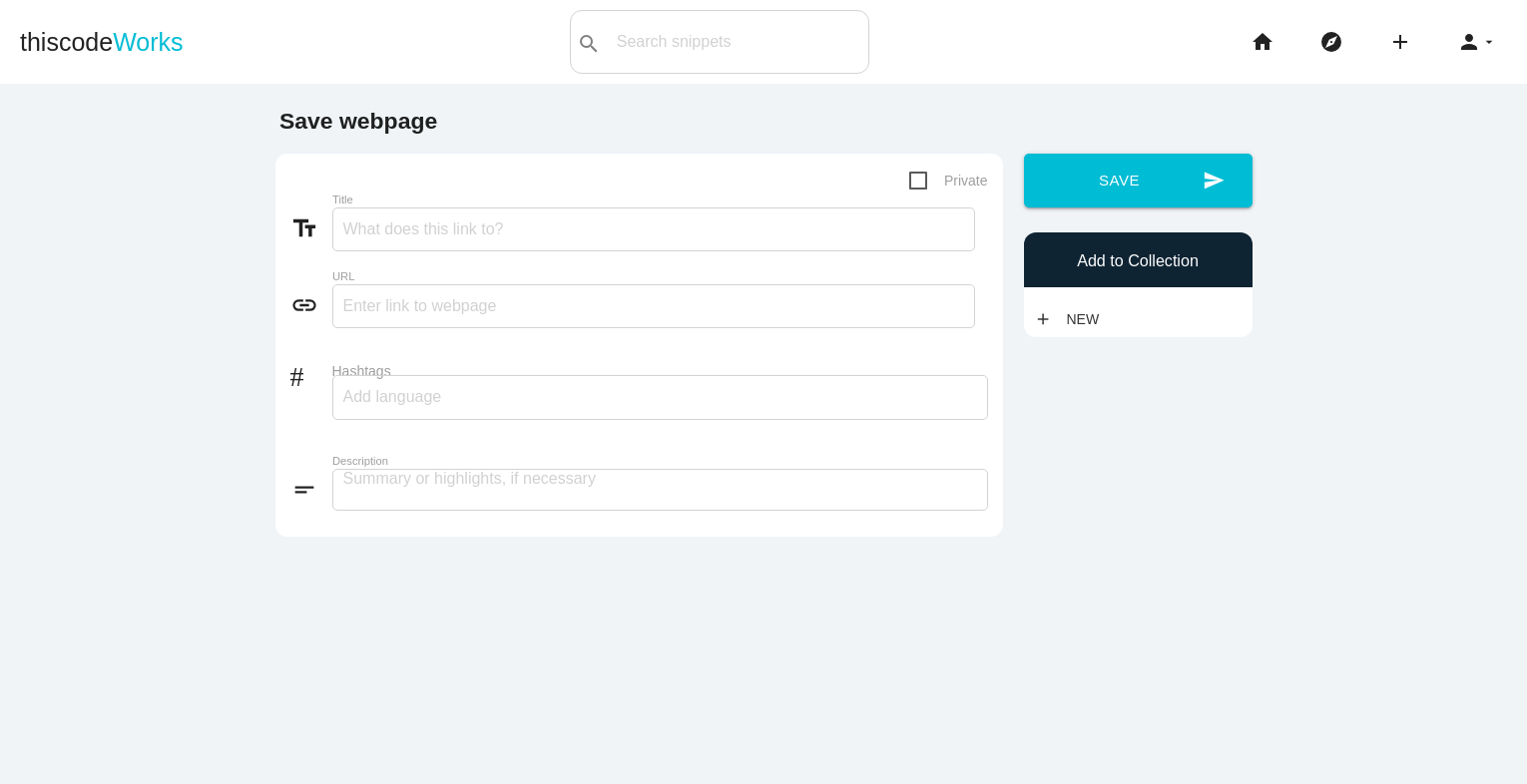 scroll, scrollTop: 0, scrollLeft: 0, axis: both 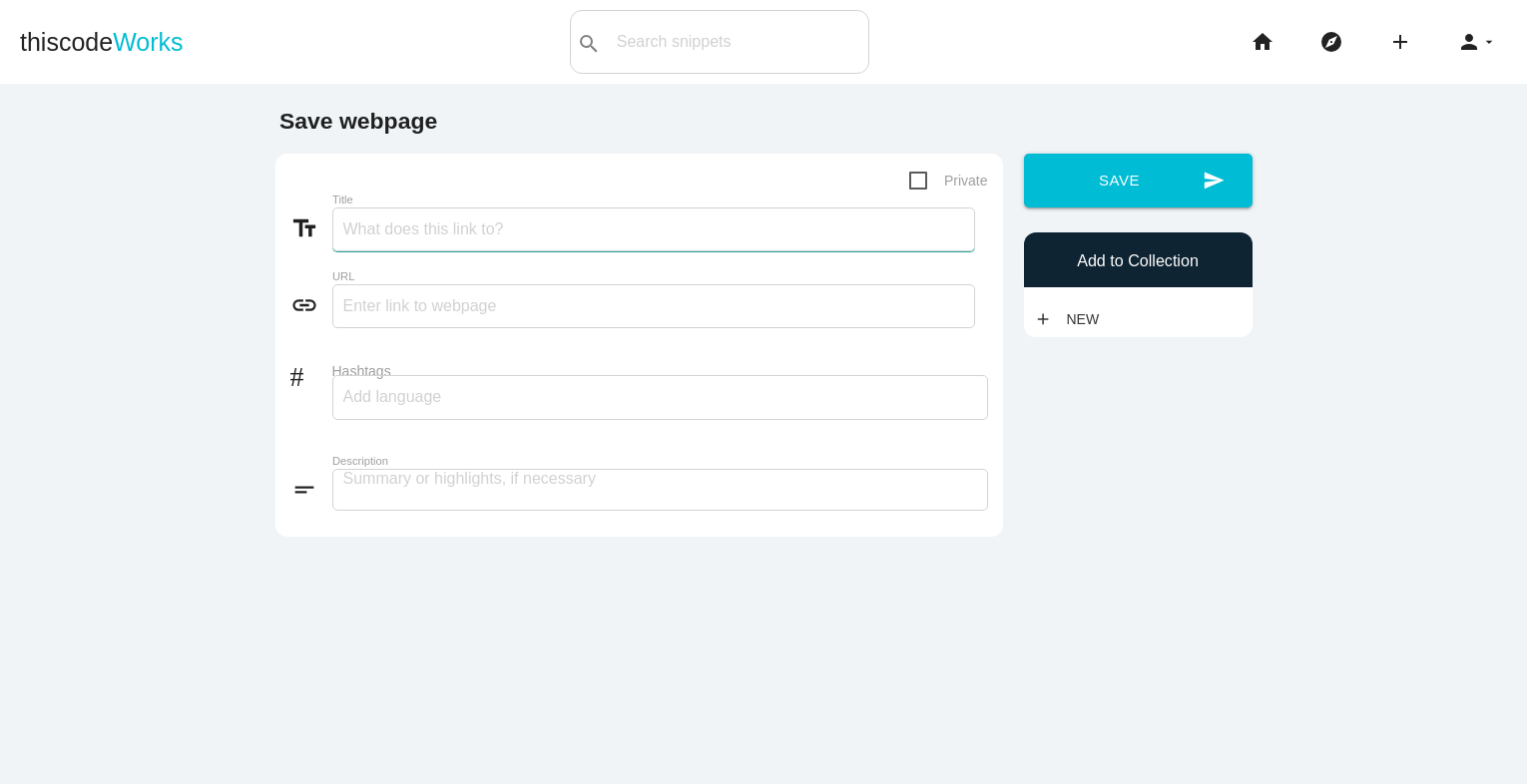 click on "Title" at bounding box center [654, 229] 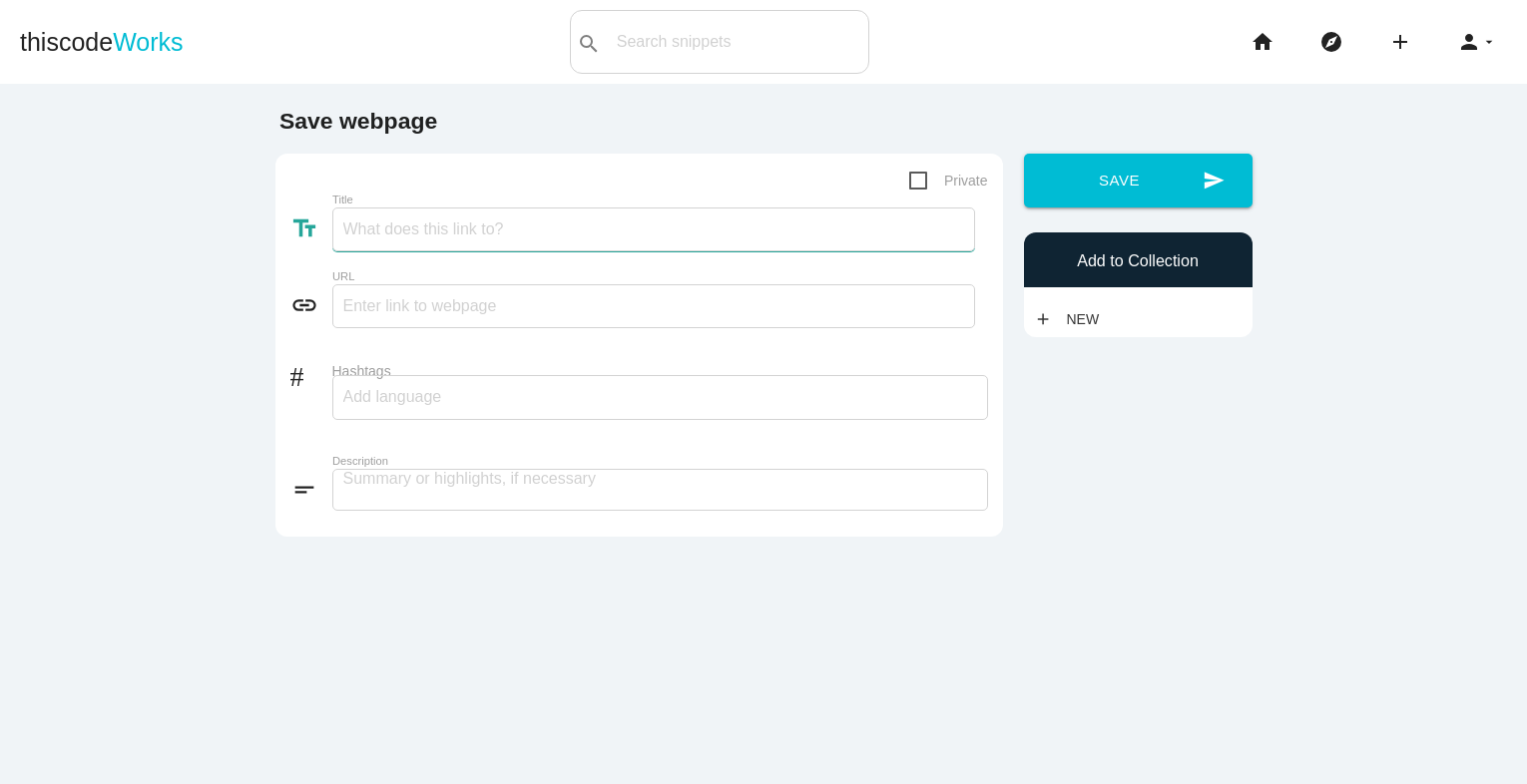paste on "Discover the Power of Copytrading Clone Scripts Today" 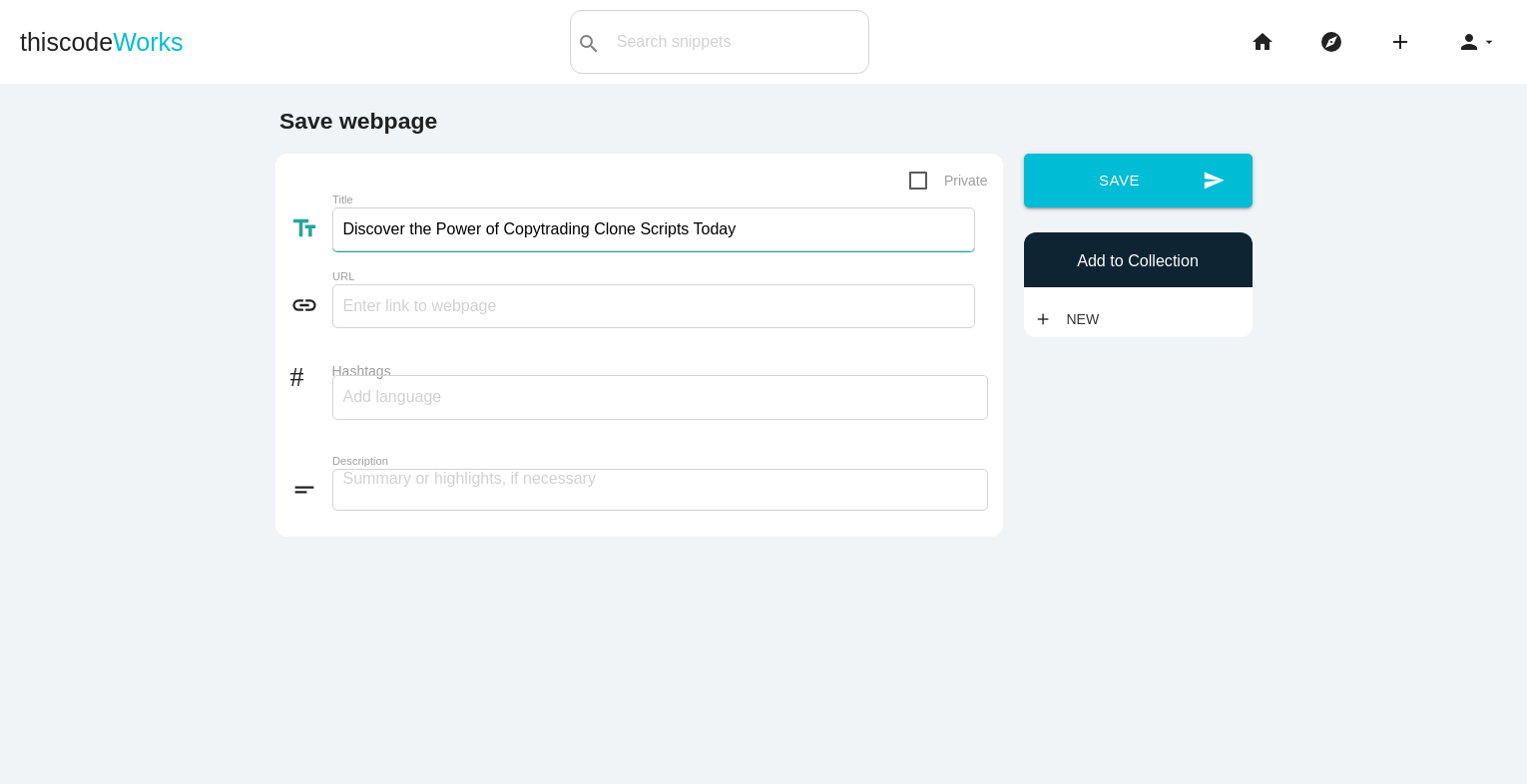 type on "Discover the Power of Copytrading Clone Scripts Today" 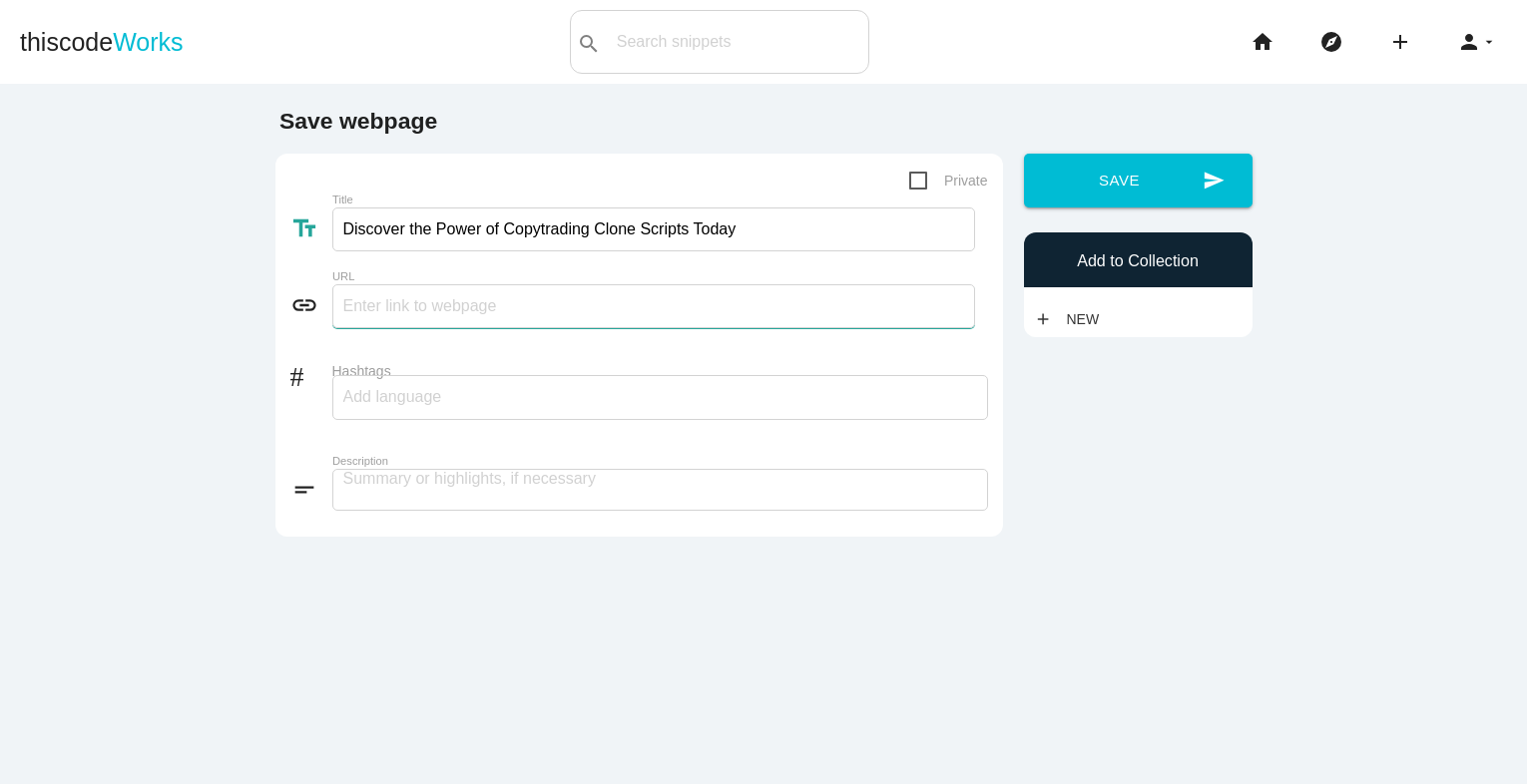 click at bounding box center [654, 306] 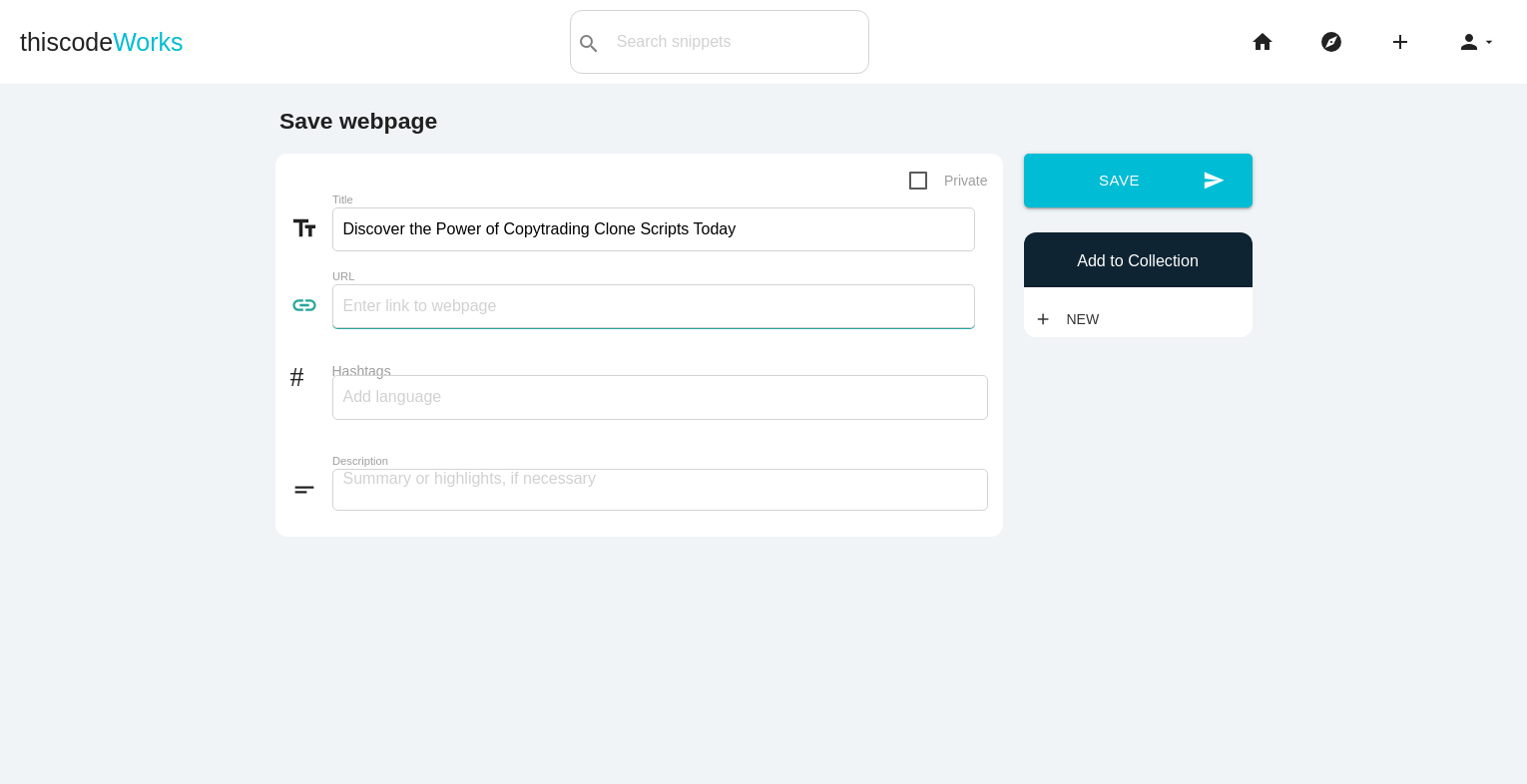type on "https://www.trioangle.com/copy-trading-clone-script/" 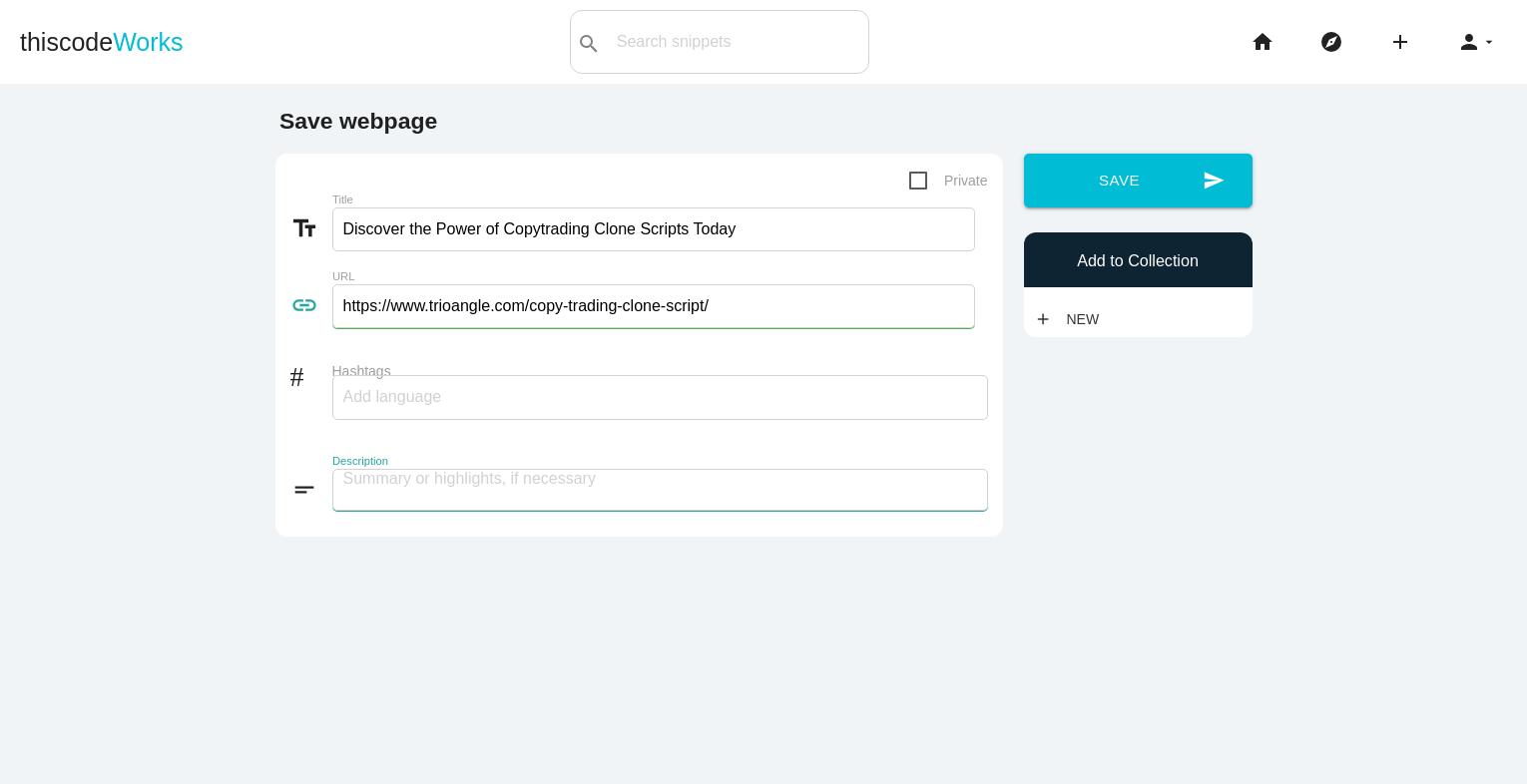 click at bounding box center (660, 490) 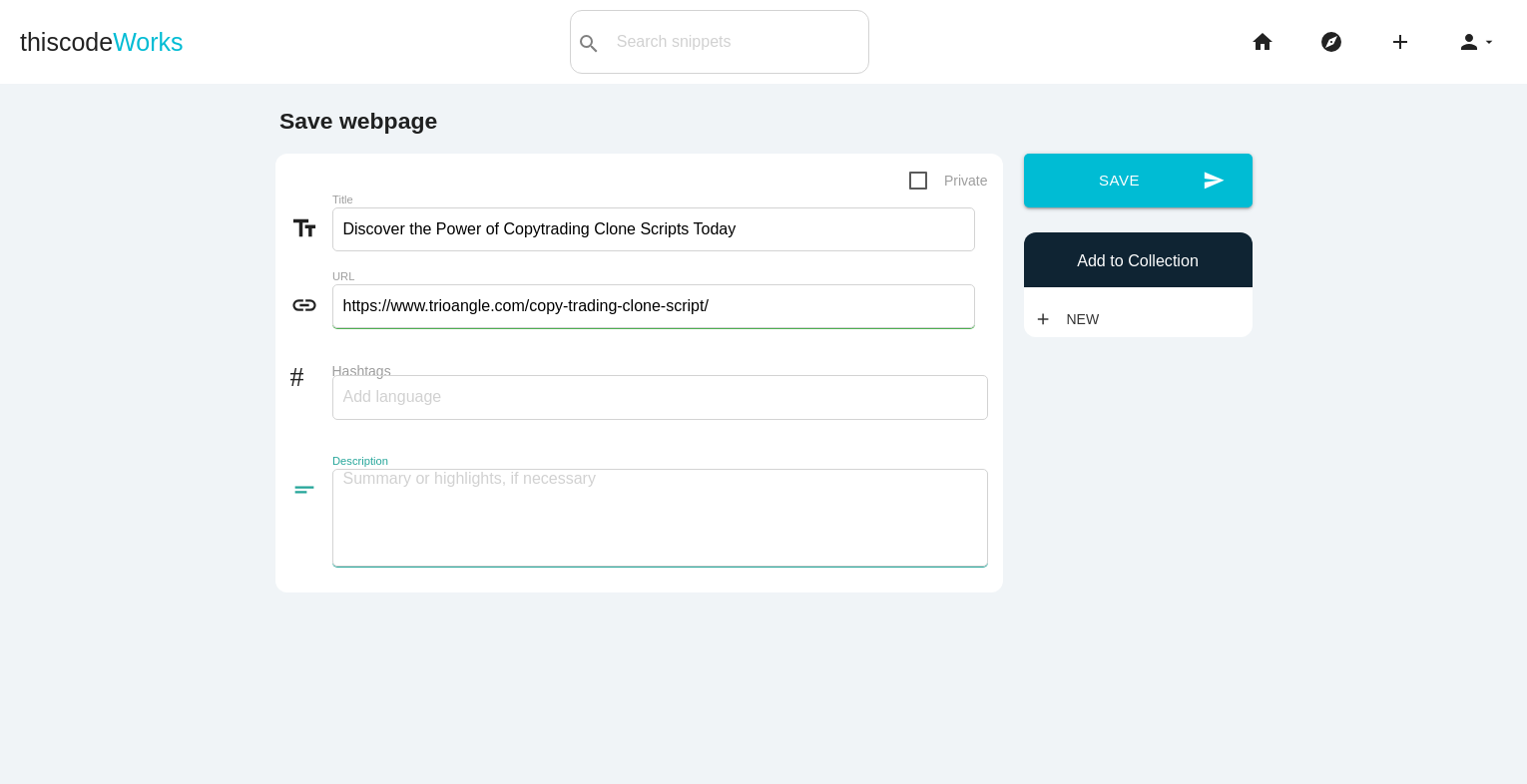 paste on "Copy Trading Clone Scripts are revolutionizing the way both novice and seasoned traders interact with the market in the quick-paced world of cryptocurrencies. With the help of these robust scripts, you can create a platform that lets users automatically replicate the trades of high-performing investors, doing away with the need for ongoing oversight or in-depth market expertise. Businesses may provide a smooth, user-friendly environment with Copy Trading Clone Scripts that enable novice traders to trade like experts and allow seasoned traders to increase their profits through follower commissions. These scripts are an innovative approach to starting a successful, trustworthy trading platform because they provide real-time tracking, sophisticated analytics, and adjustable features. Using a copy trade clone script might help you stand out in the crowded crypto market, regardless of whether you're an entrepreneur or a crypto business. It's the ideal approach to integrating accessibility, strategy, and automat..." 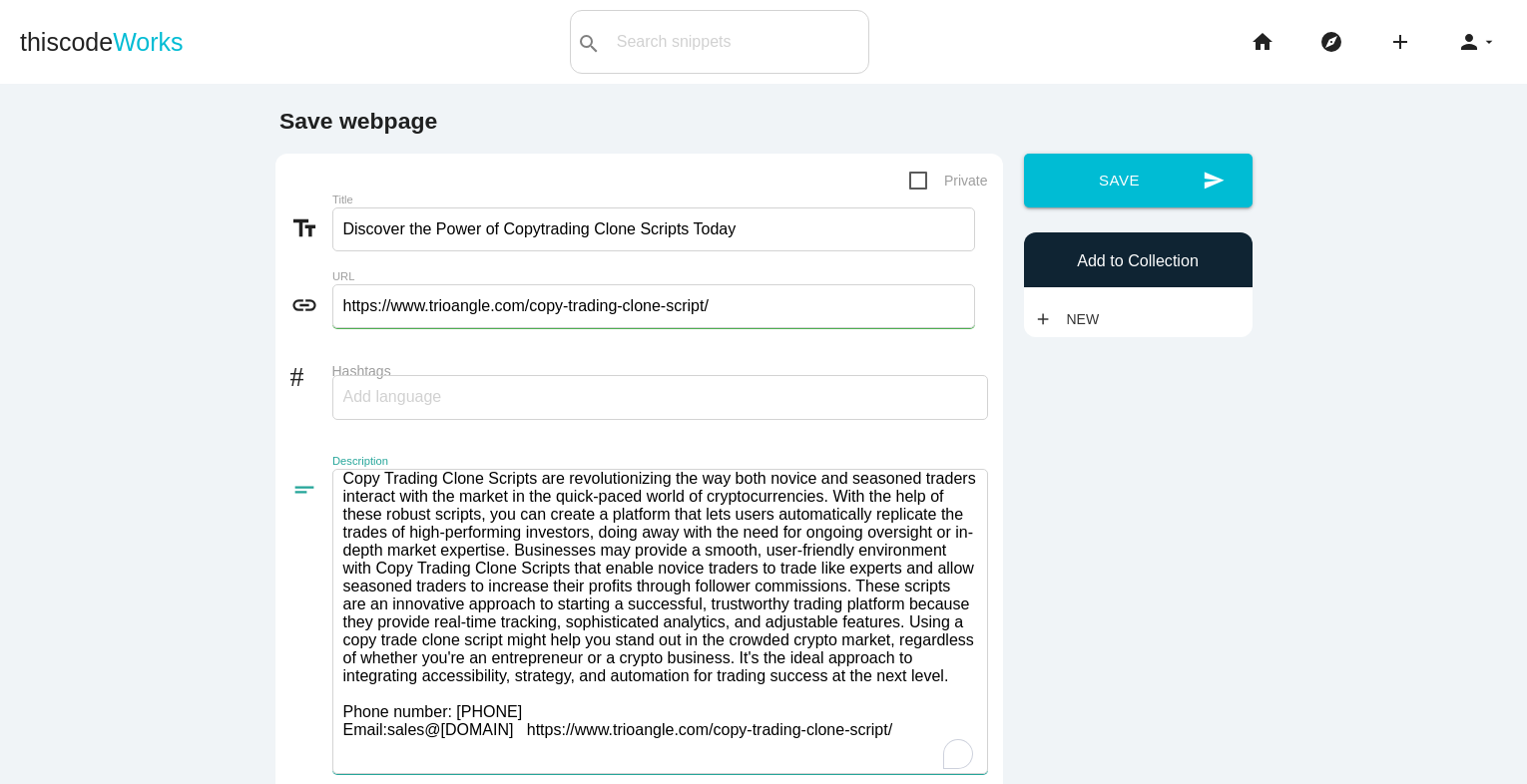 scroll, scrollTop: 2, scrollLeft: 0, axis: vertical 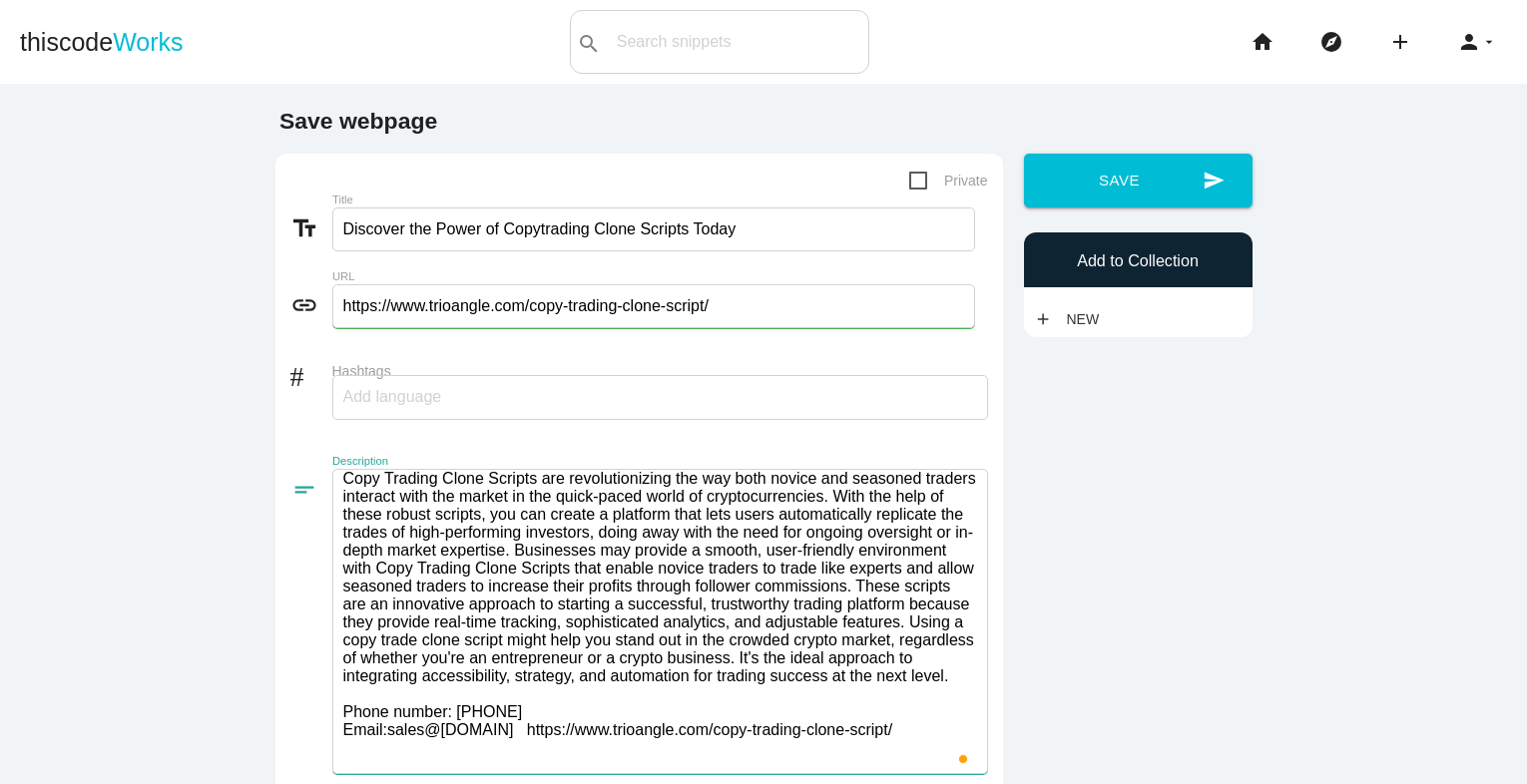drag, startPoint x: 576, startPoint y: 742, endPoint x: 965, endPoint y: 739, distance: 389.01157 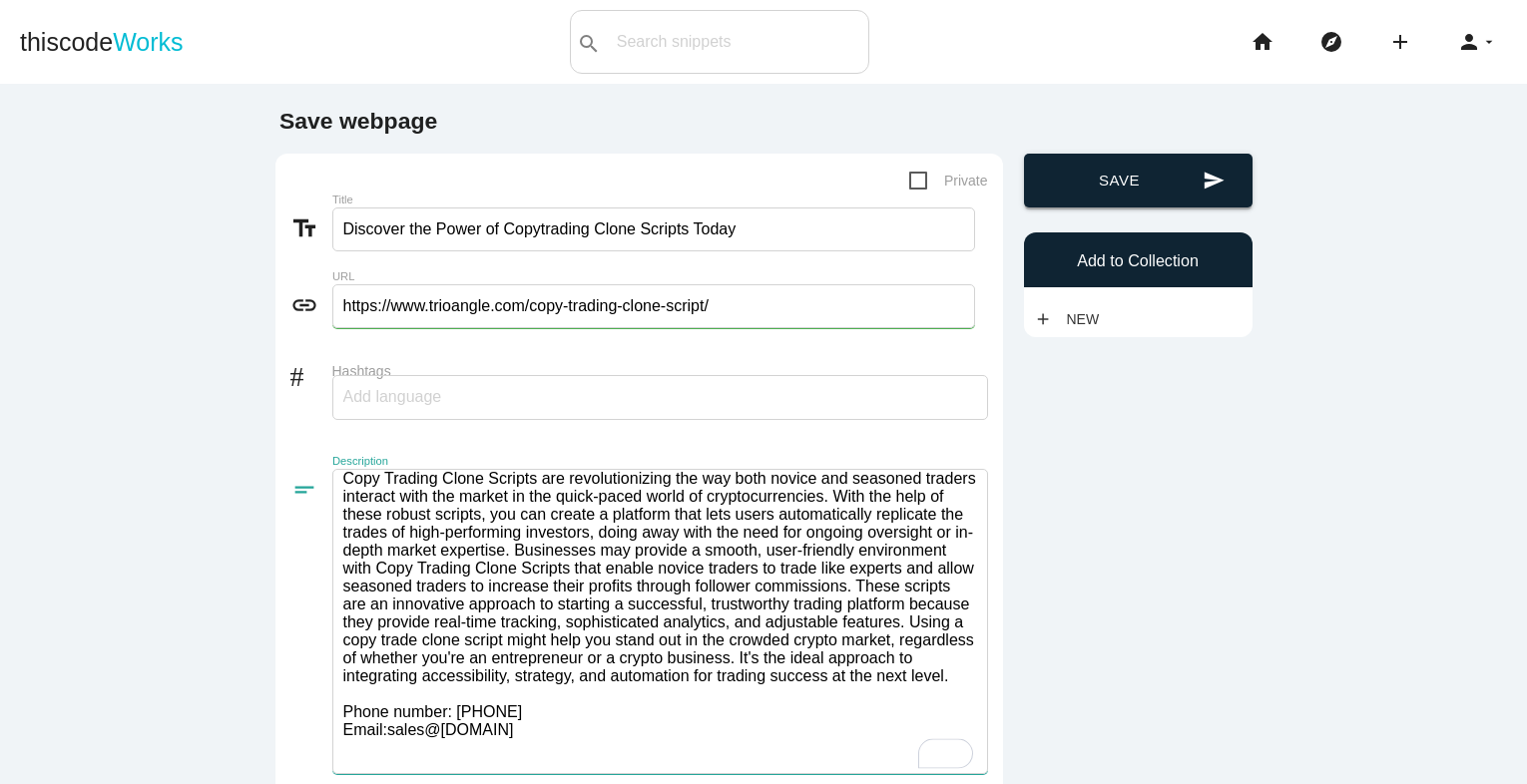 type on "Copy Trading Clone Scripts are revolutionizing the way both novice and seasoned traders interact with the market in the quick-paced world of cryptocurrencies. With the help of these robust scripts, you can create a platform that lets users automatically replicate the trades of high-performing investors, doing away with the need for ongoing oversight or in-depth market expertise. Businesses may provide a smooth, user-friendly environment with Copy Trading Clone Scripts that enable novice traders to trade like experts and allow seasoned traders to increase their profits through follower commissions. These scripts are an innovative approach to starting a successful, trustworthy trading platform because they provide real-time tracking, sophisticated analytics, and adjustable features. Using a copy trade clone script might help you stand out in the crowded crypto market, regardless of whether you're an entrepreneur or a crypto business. It's the ideal approach to integrating accessibility, strategy, and automat..." 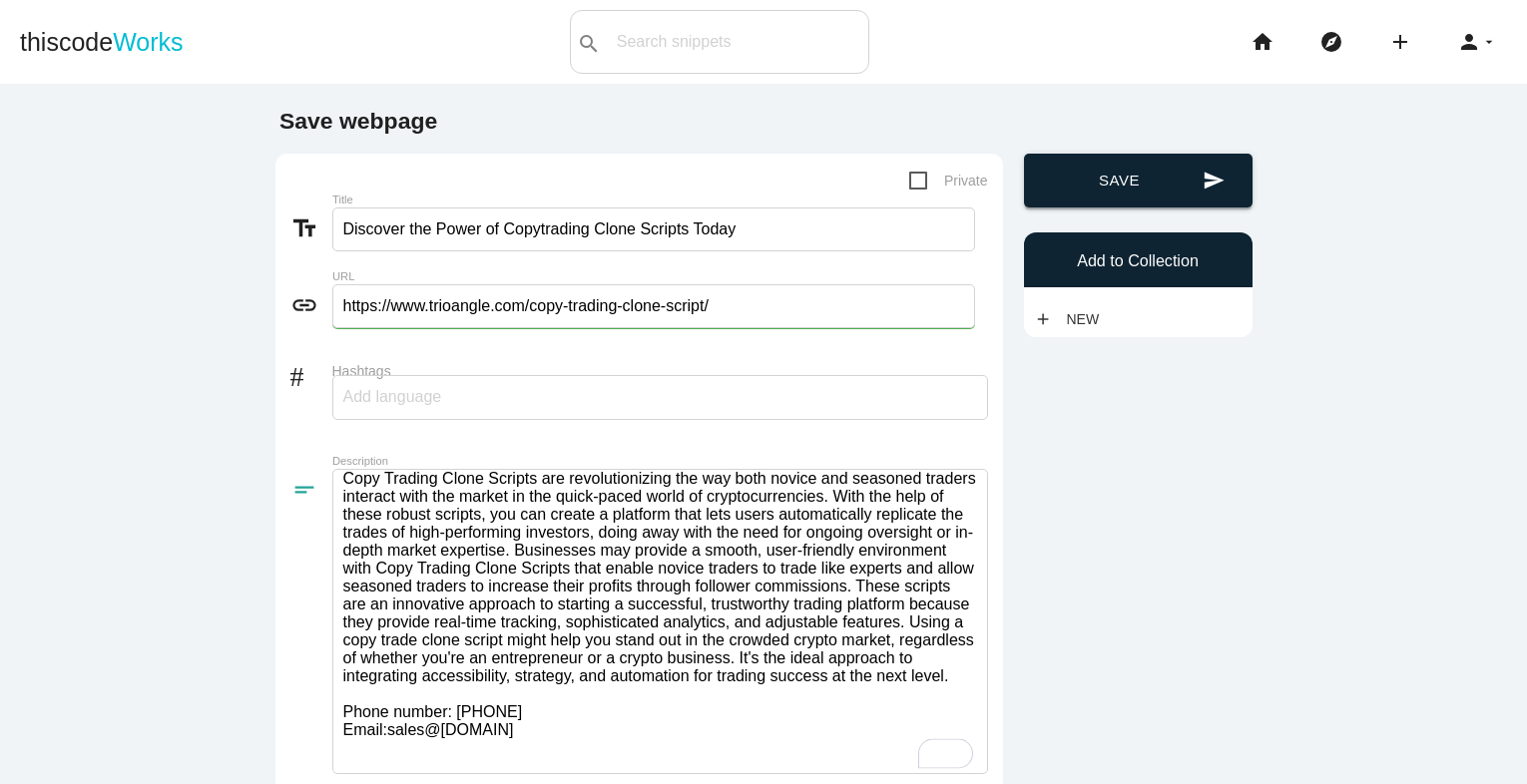 click on "send Save" at bounding box center [1138, 181] 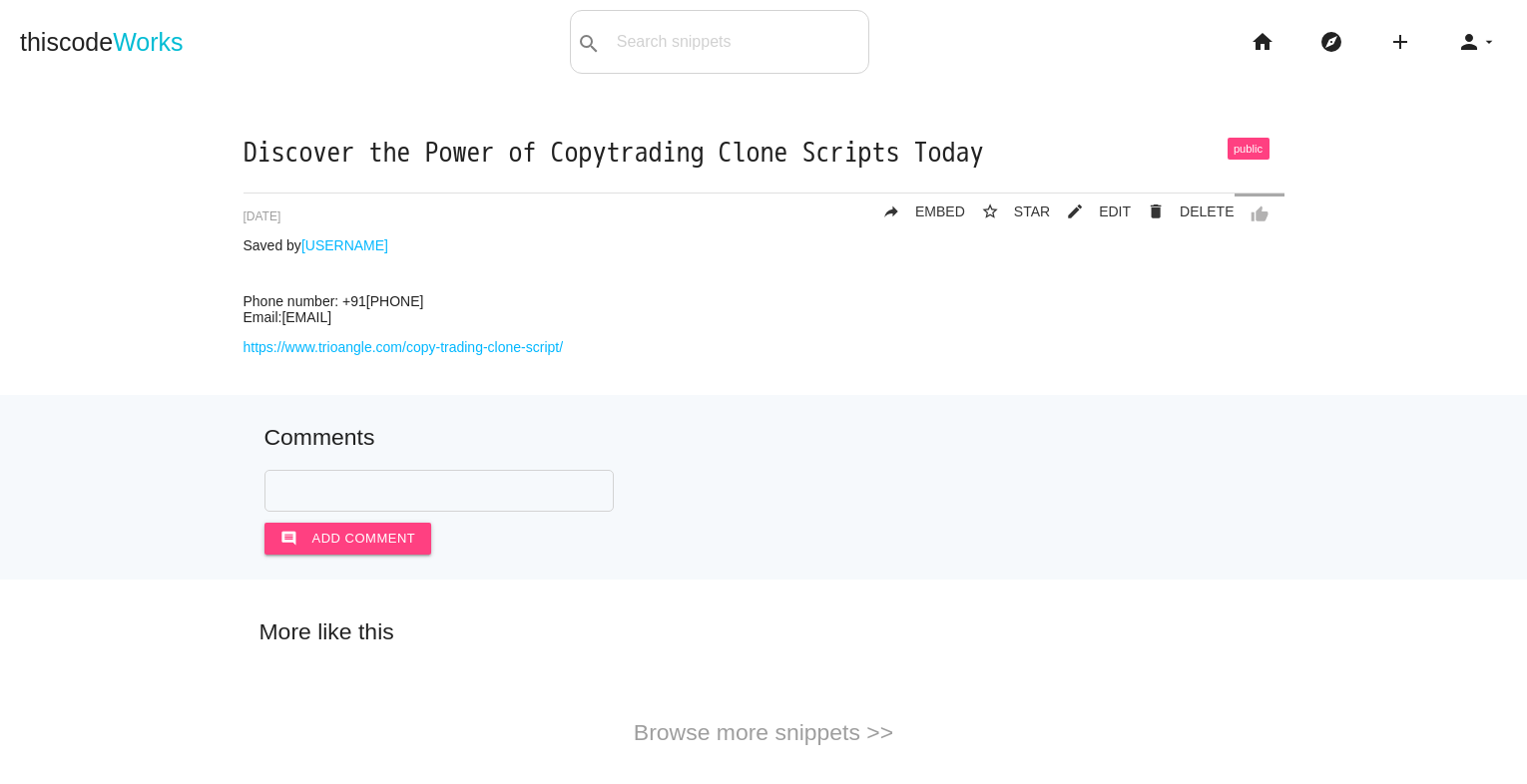 scroll, scrollTop: 0, scrollLeft: 0, axis: both 